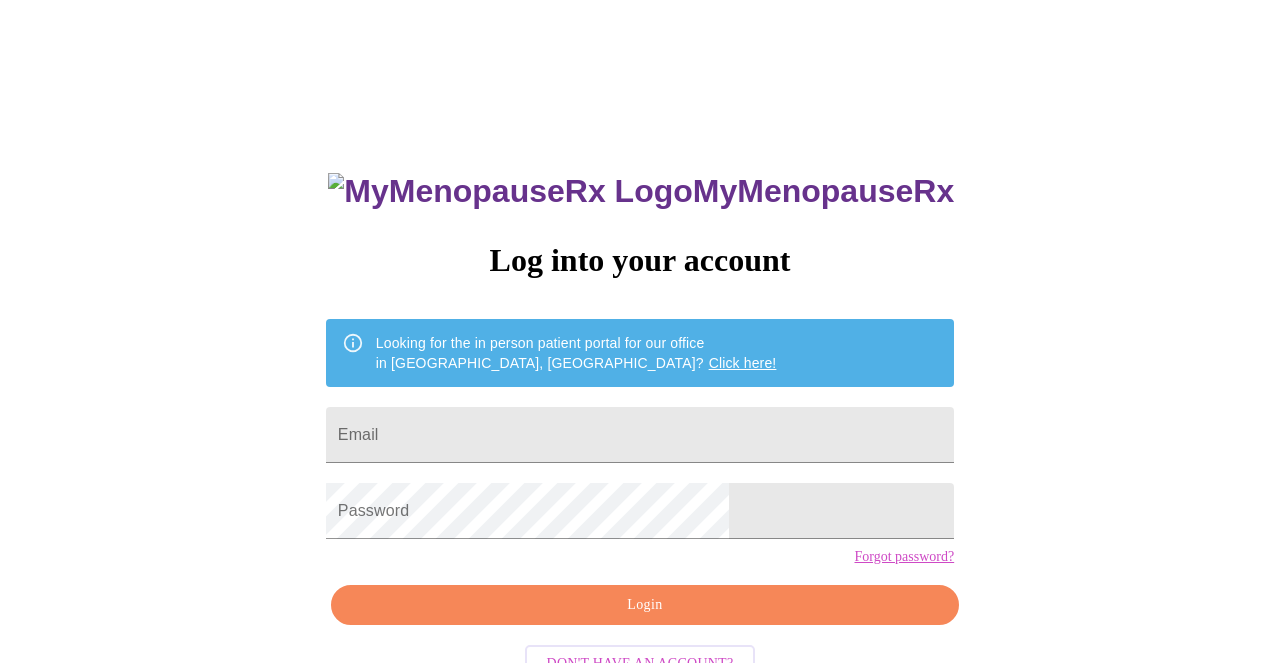 scroll, scrollTop: 0, scrollLeft: 0, axis: both 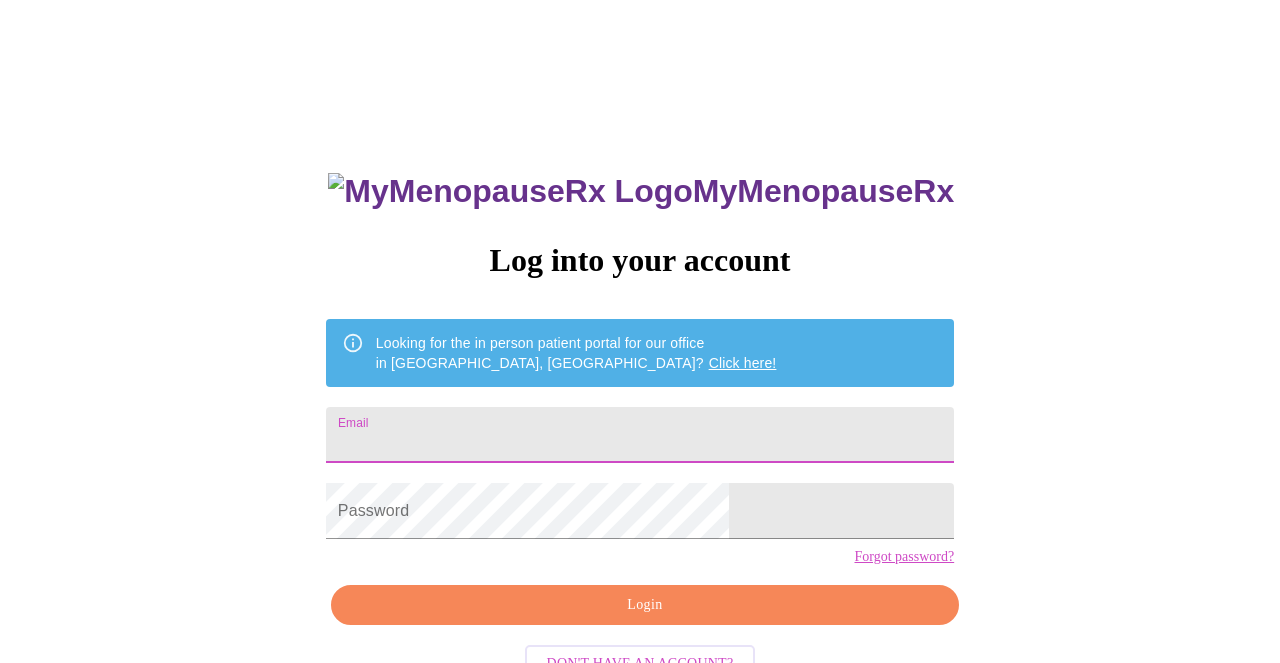click on "Email" at bounding box center [640, 435] 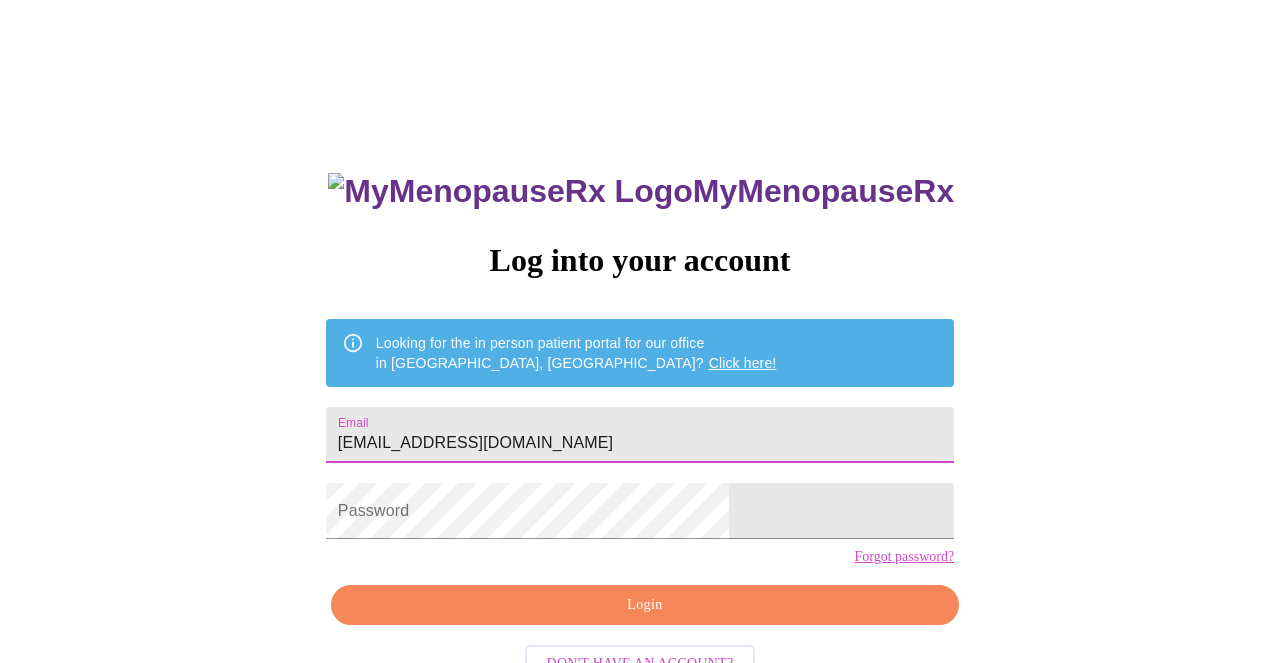 type on "[EMAIL_ADDRESS][DOMAIN_NAME]" 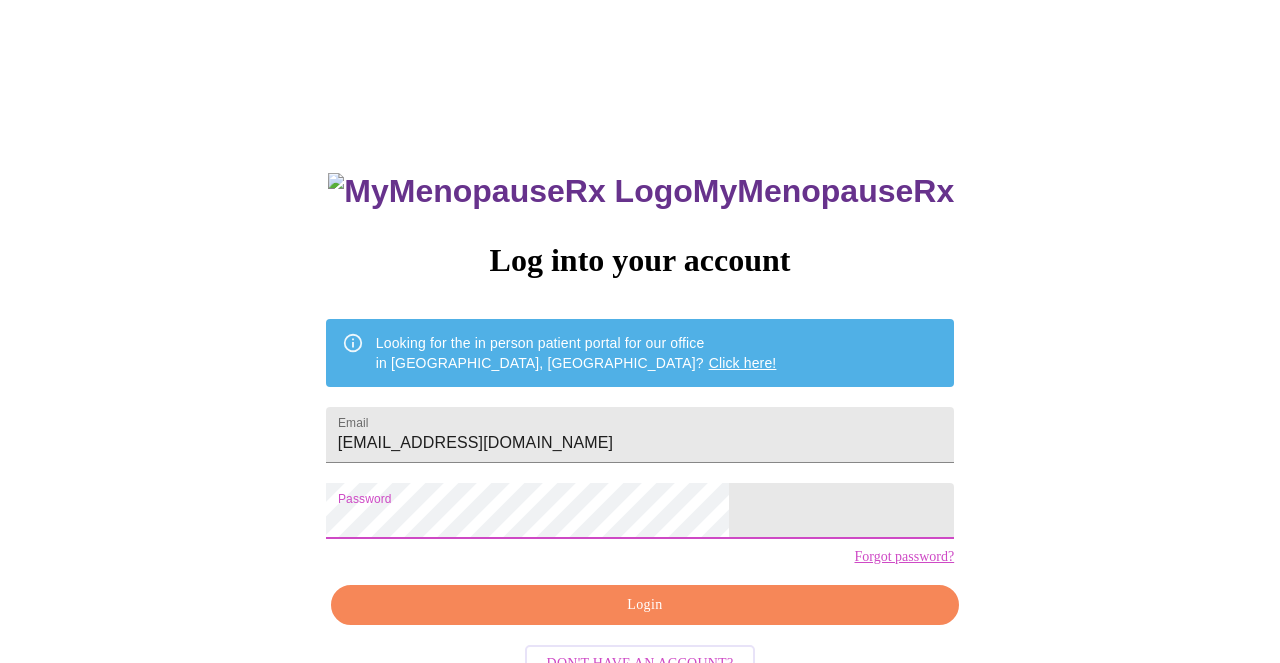 click on "Login" at bounding box center [645, 605] 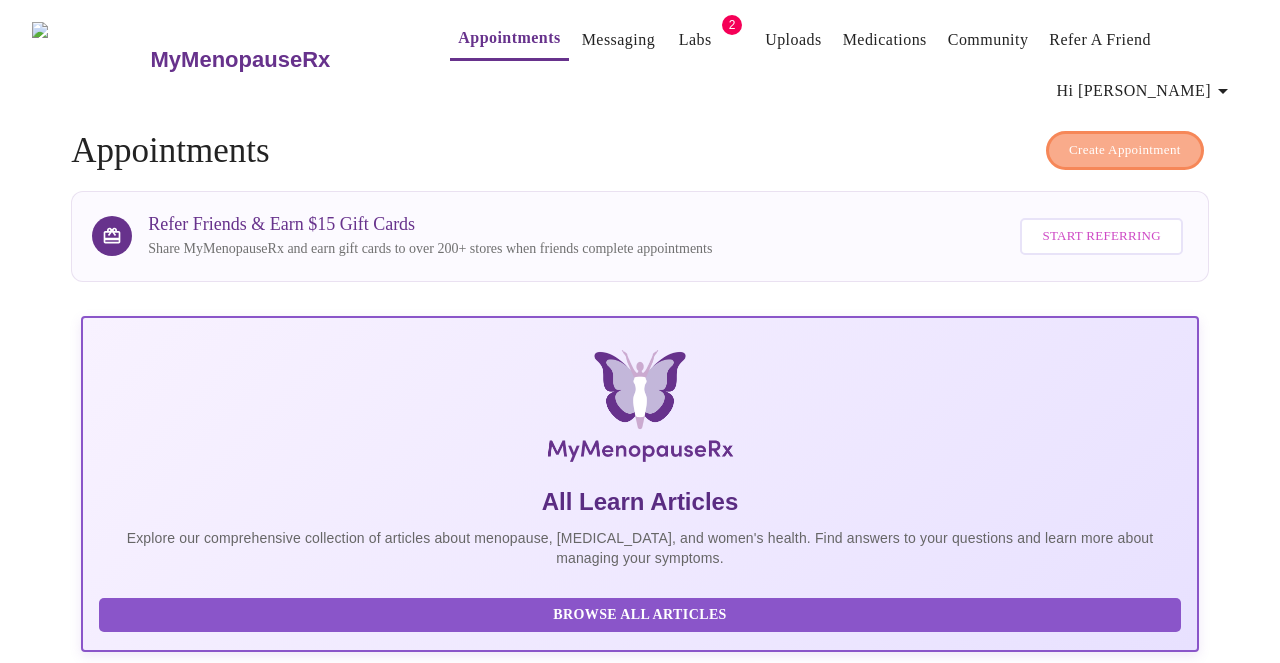 click on "Create Appointment" at bounding box center (1125, 150) 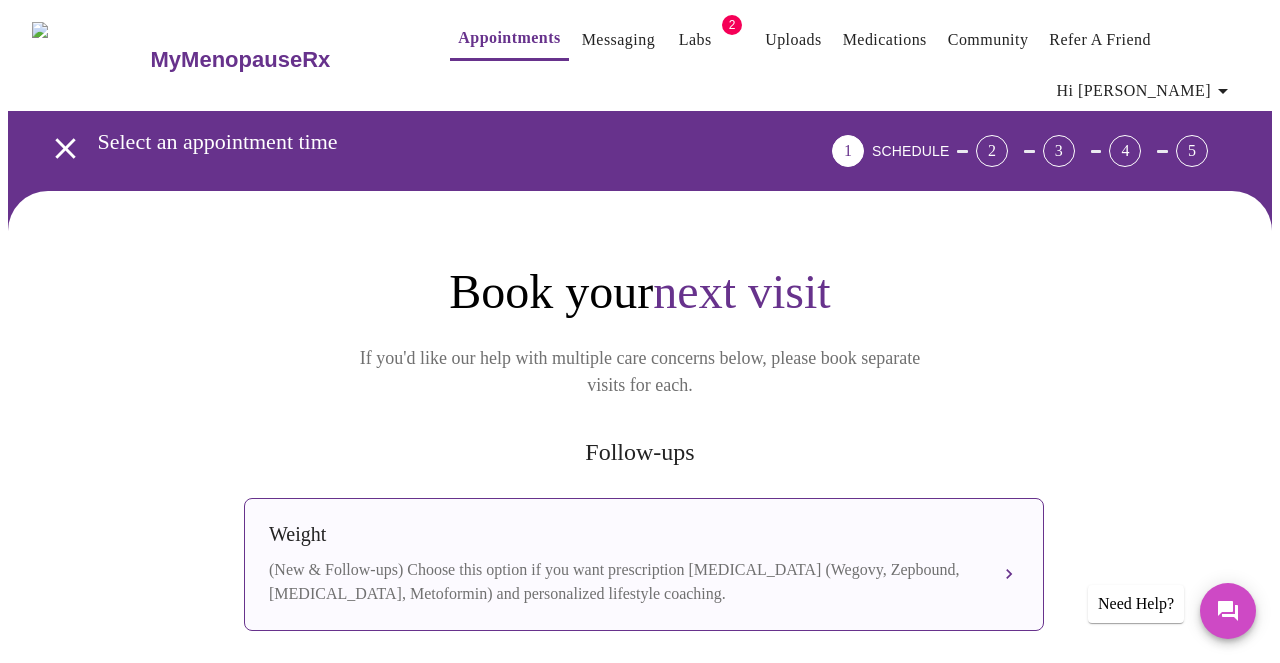 click on "Weight" at bounding box center [624, 534] 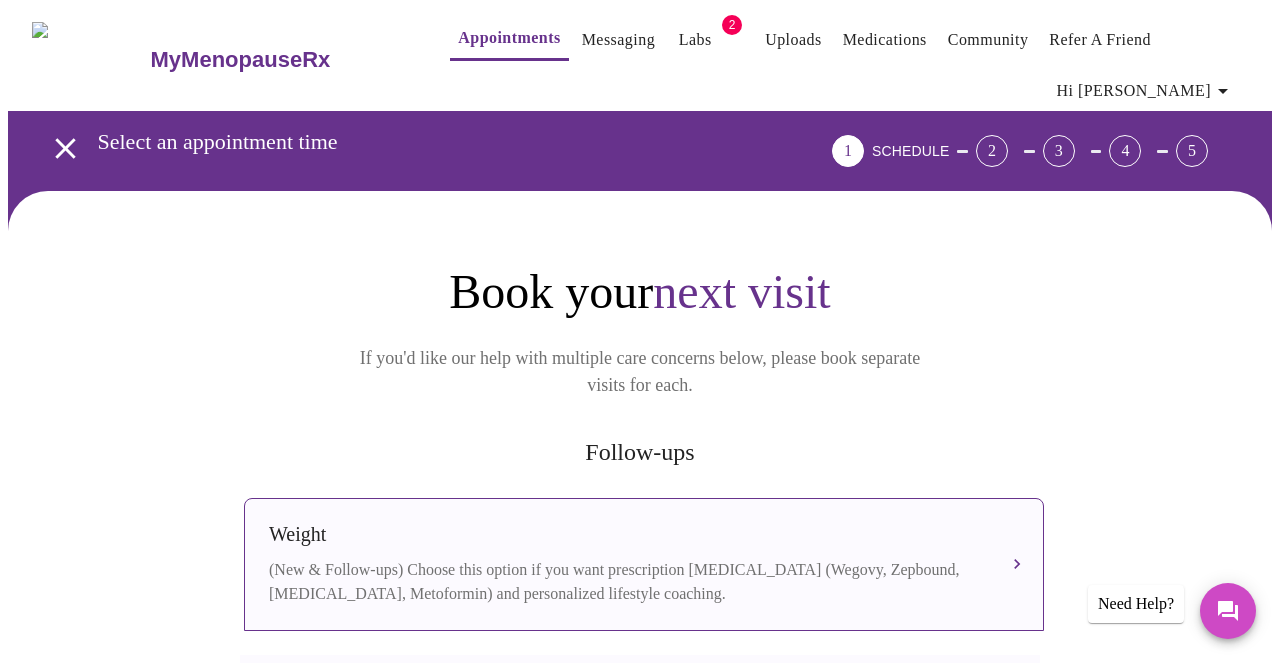 click on "Follow-ups" at bounding box center [640, 452] 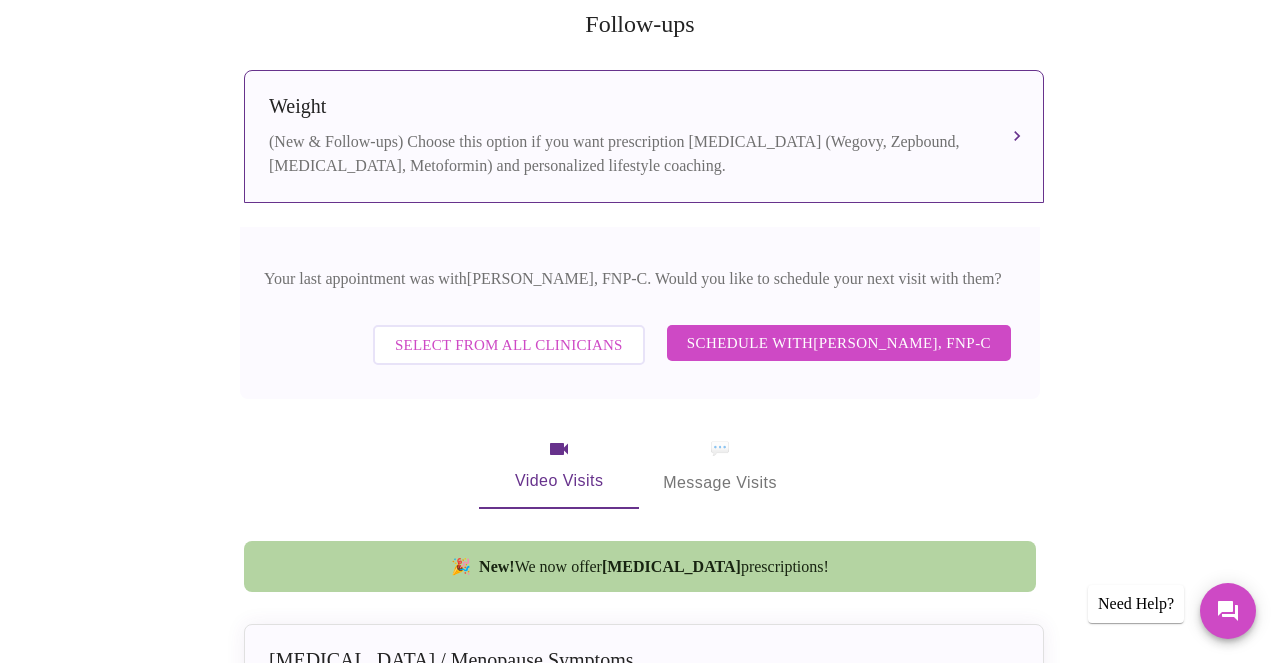 scroll, scrollTop: 440, scrollLeft: 0, axis: vertical 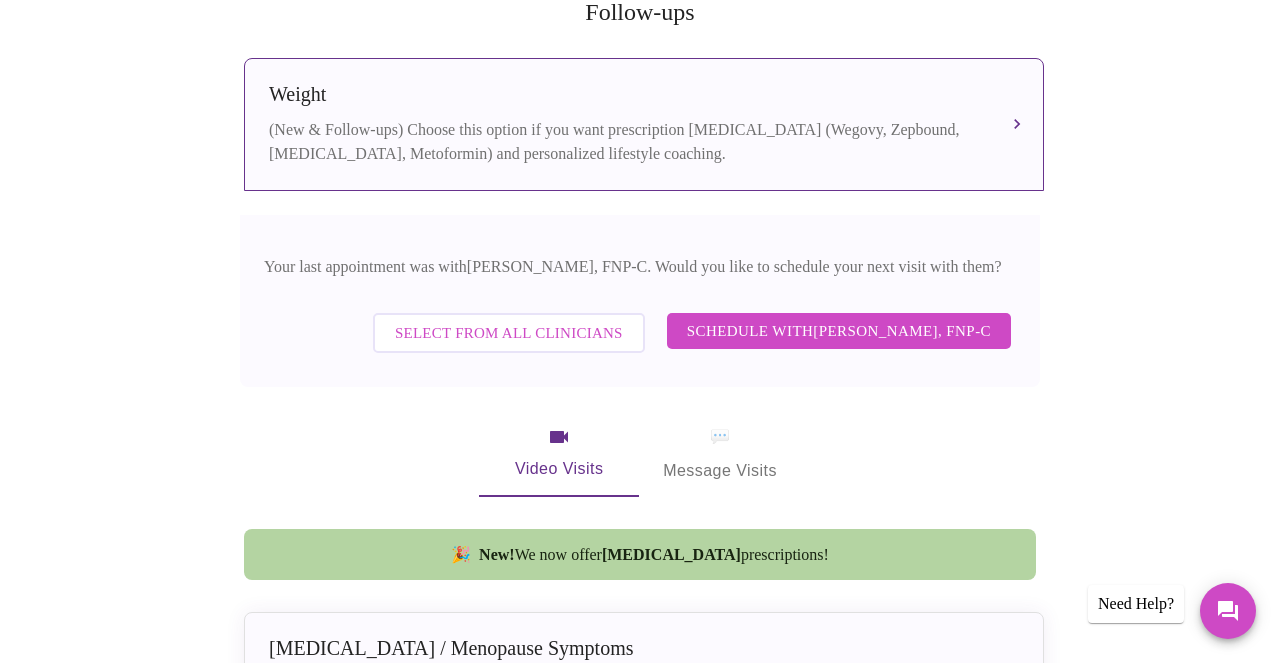 click on "Select from All Clinicians" at bounding box center (509, 333) 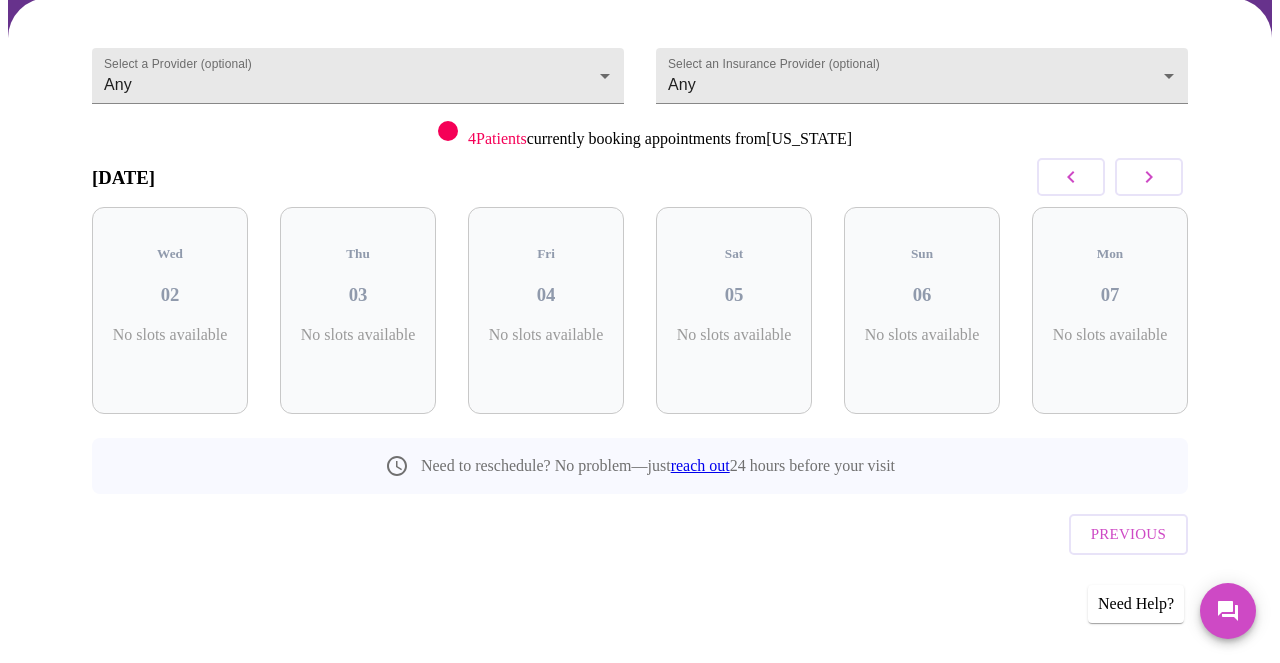 scroll, scrollTop: 151, scrollLeft: 0, axis: vertical 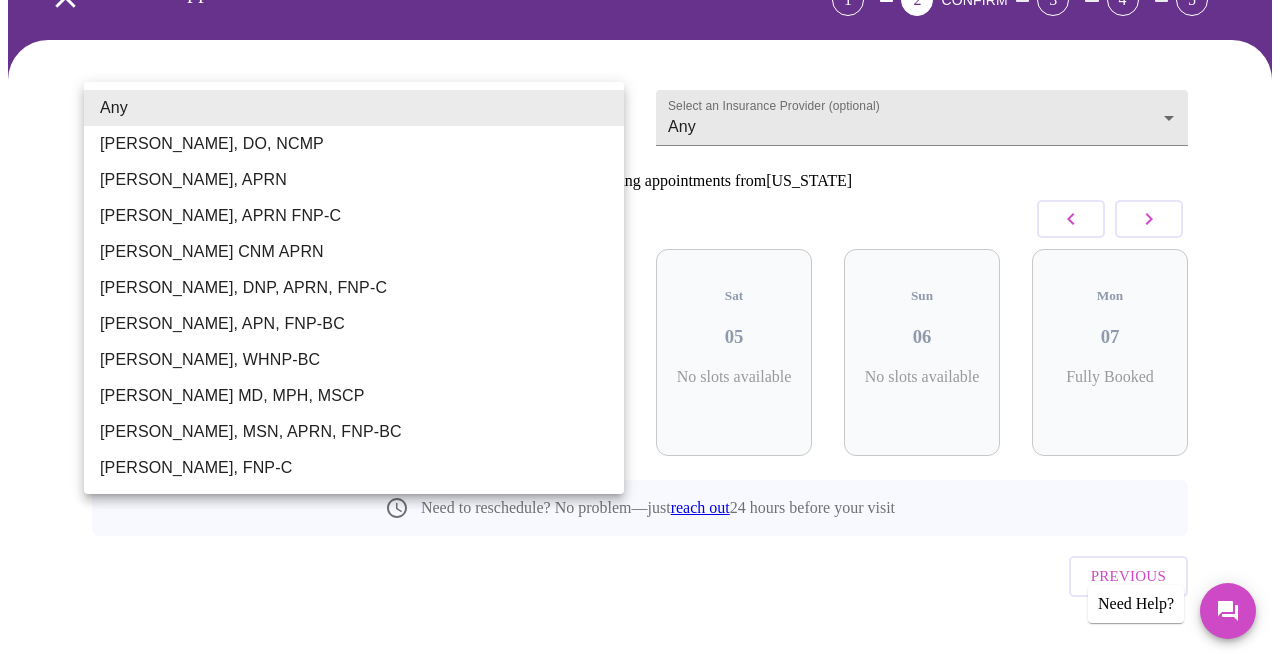 click on "MyMenopauseRx Appointments Messaging Labs 2 Uploads Medications Community Refer a Friend Hi [PERSON_NAME] appointment time 1 2 CONFIRM 3 4 5 Select a Provider (optional) Any Any Select an Insurance Provider (optional) Any Any 4  Patients  currently booking appointments from  [US_STATE] [DATE] Wed 02 Fully Booked Thu 03 Fully Booked Fri 04 No slots available Sat 05 No slots available Sun 06 No slots available Mon 07 Fully Booked Need to reschedule? No problem—just  reach out  24 hours before your visit Previous Need Help? Settings Billing Invoices Log out Any [PERSON_NAME], DO, NCMP [PERSON_NAME], APRN [PERSON_NAME], APRN FNP-C [PERSON_NAME] CNM APRN [PERSON_NAME], DNP, APRN, FNP-C [PERSON_NAME], APN, FNP-BC [PERSON_NAME], WHNP-BC [PERSON_NAME] MD, MPH, MSCP [PERSON_NAME], MSN, APRN, FNP-BC [PERSON_NAME], FNP-C" at bounding box center (640, 277) 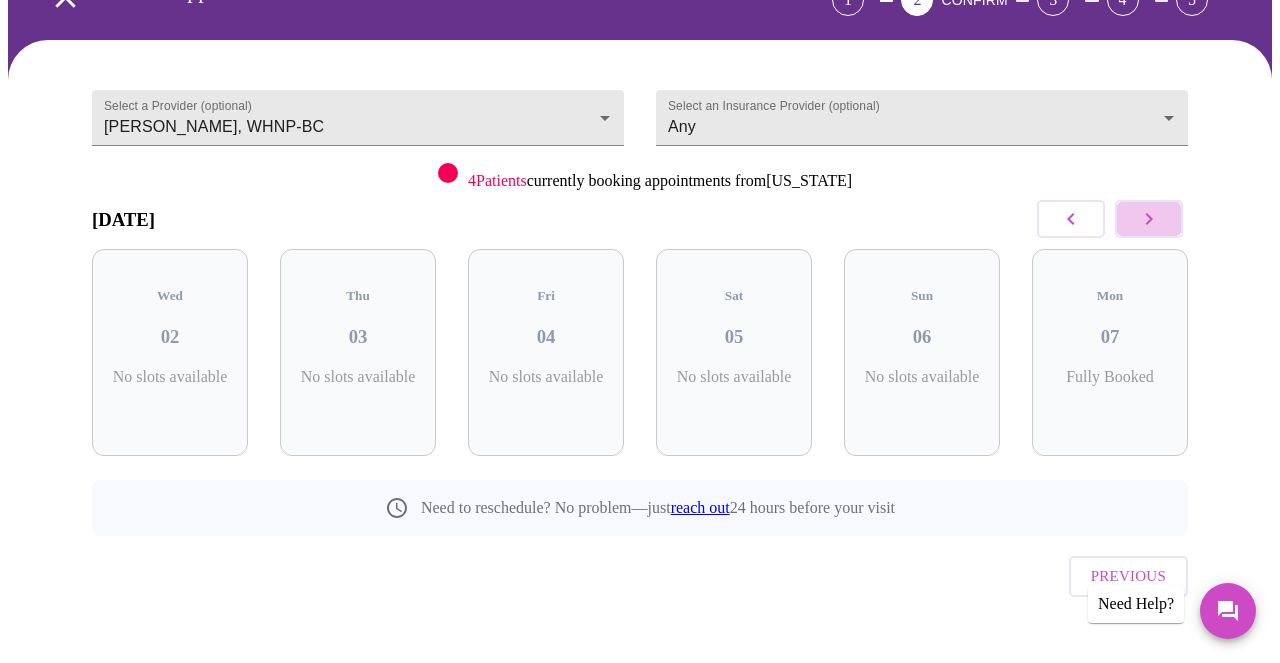 click 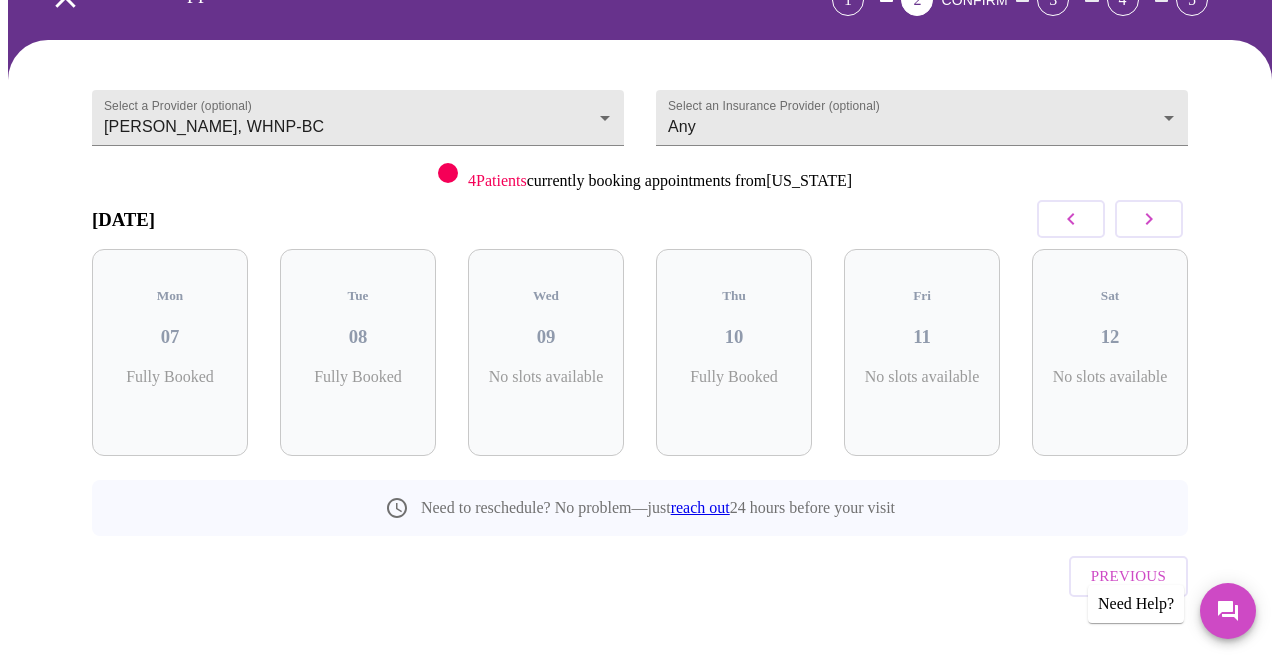 click 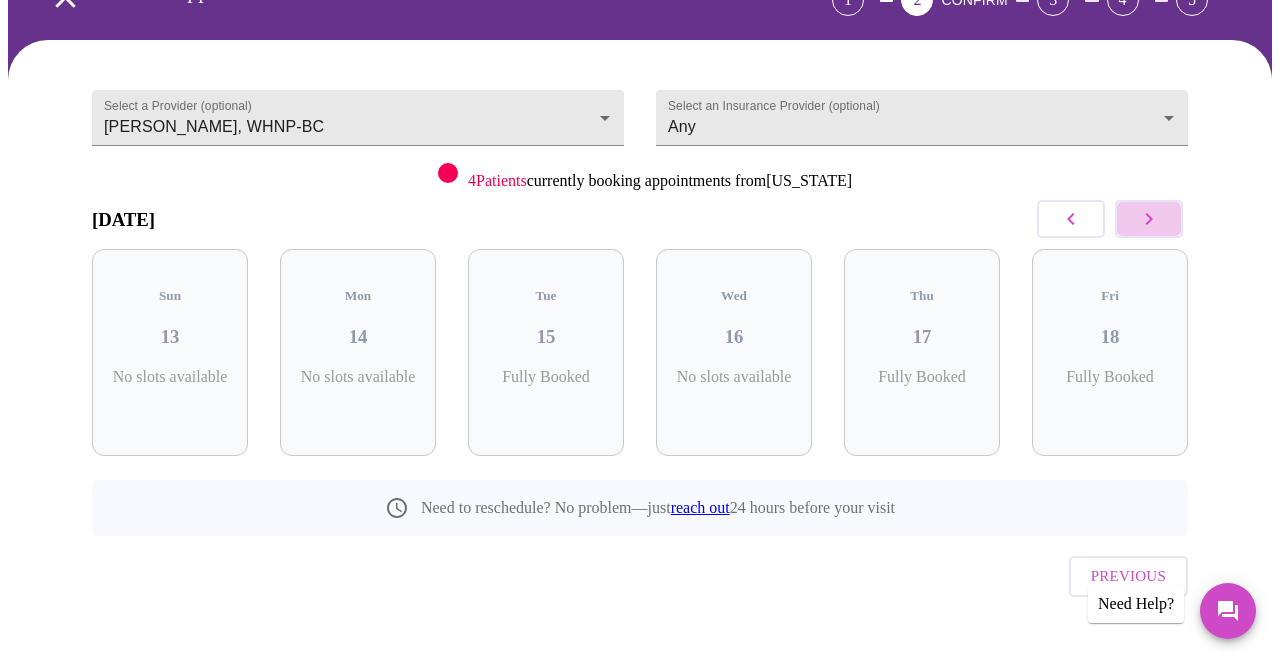 click 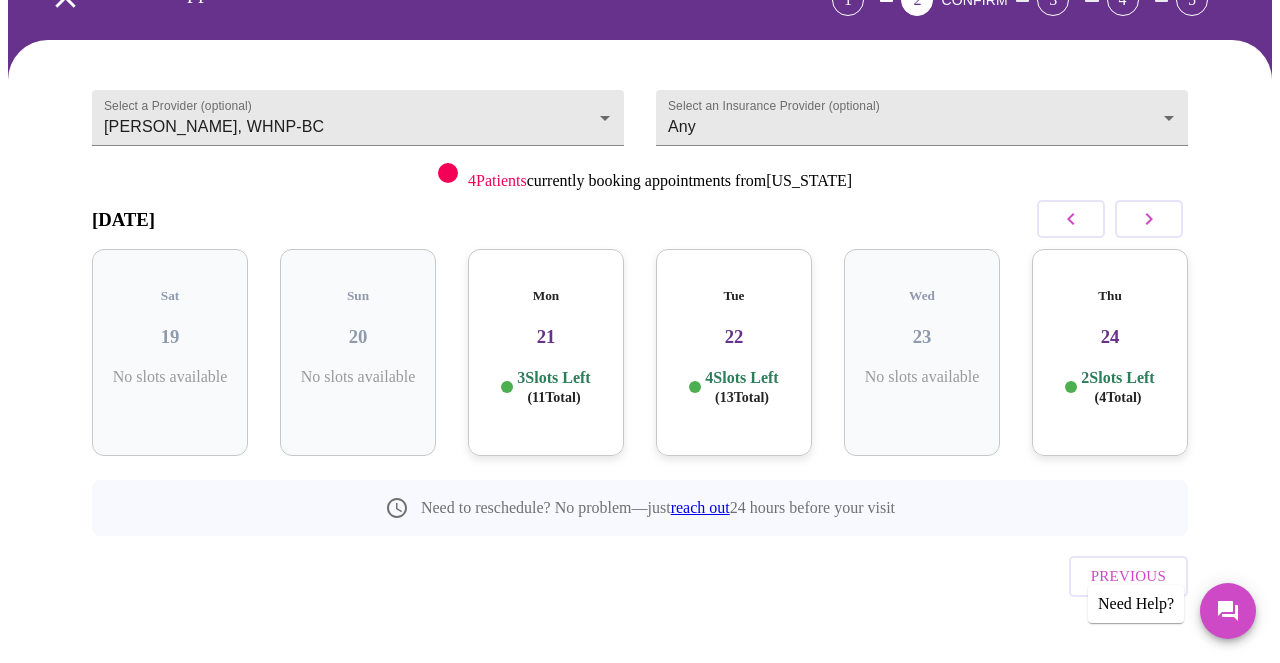 click 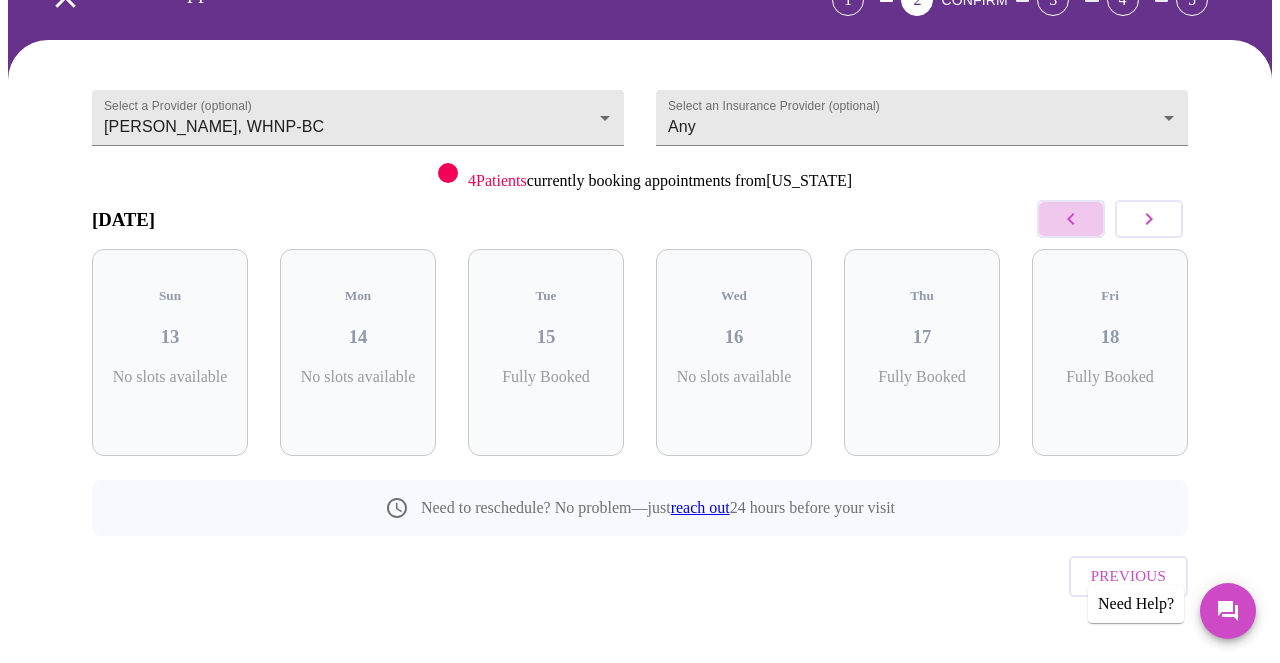 click 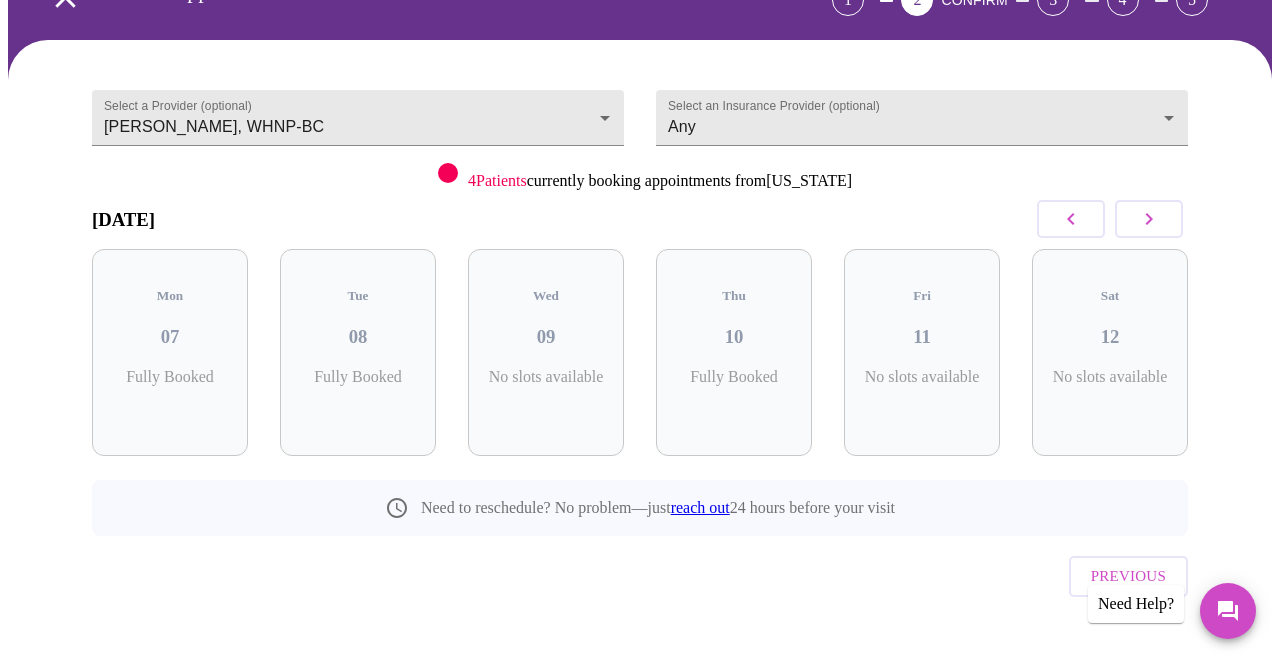 click 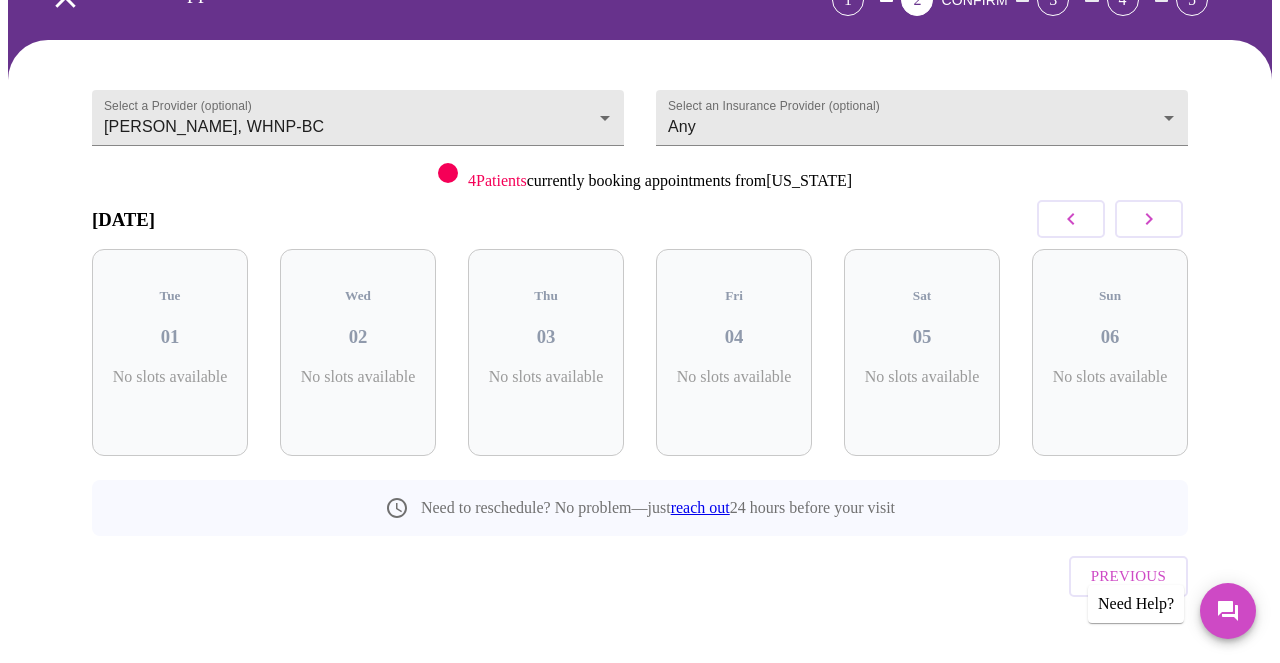 click 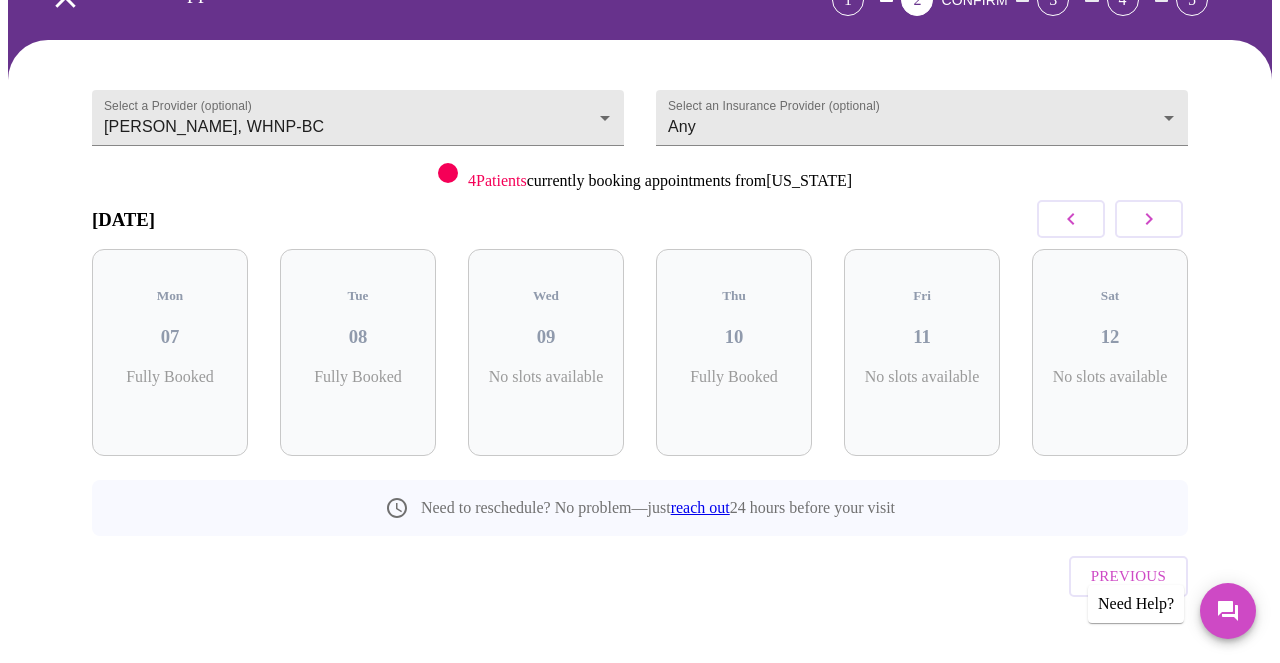 click 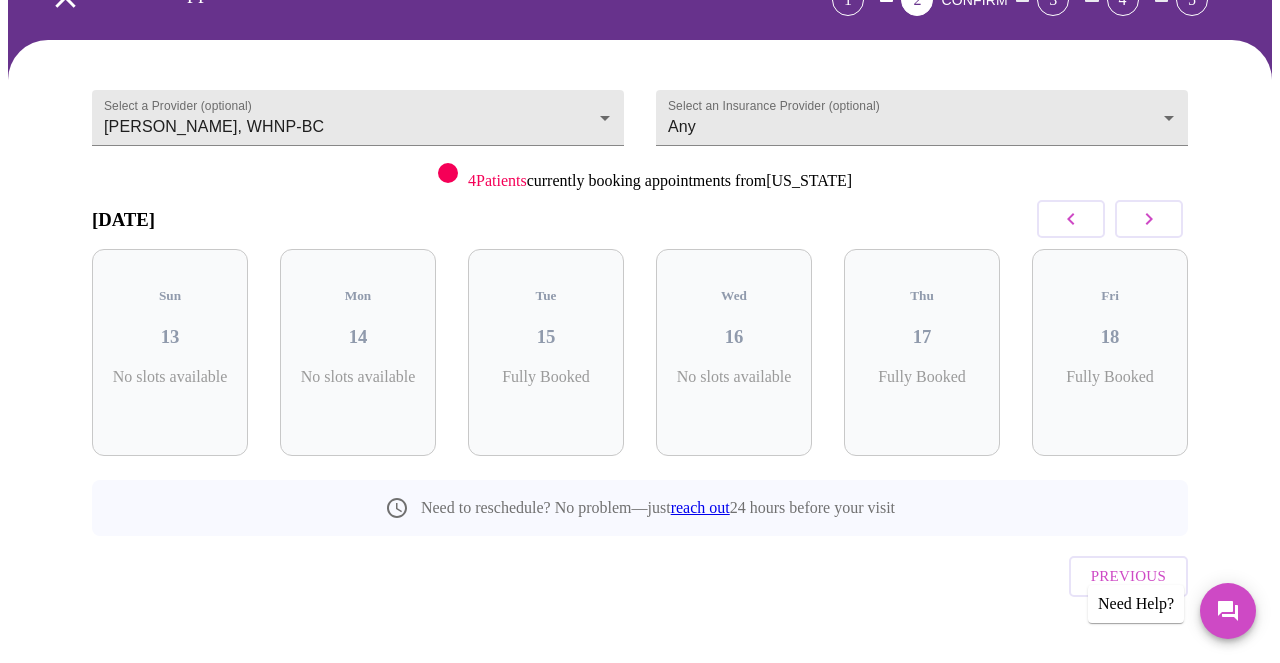 click 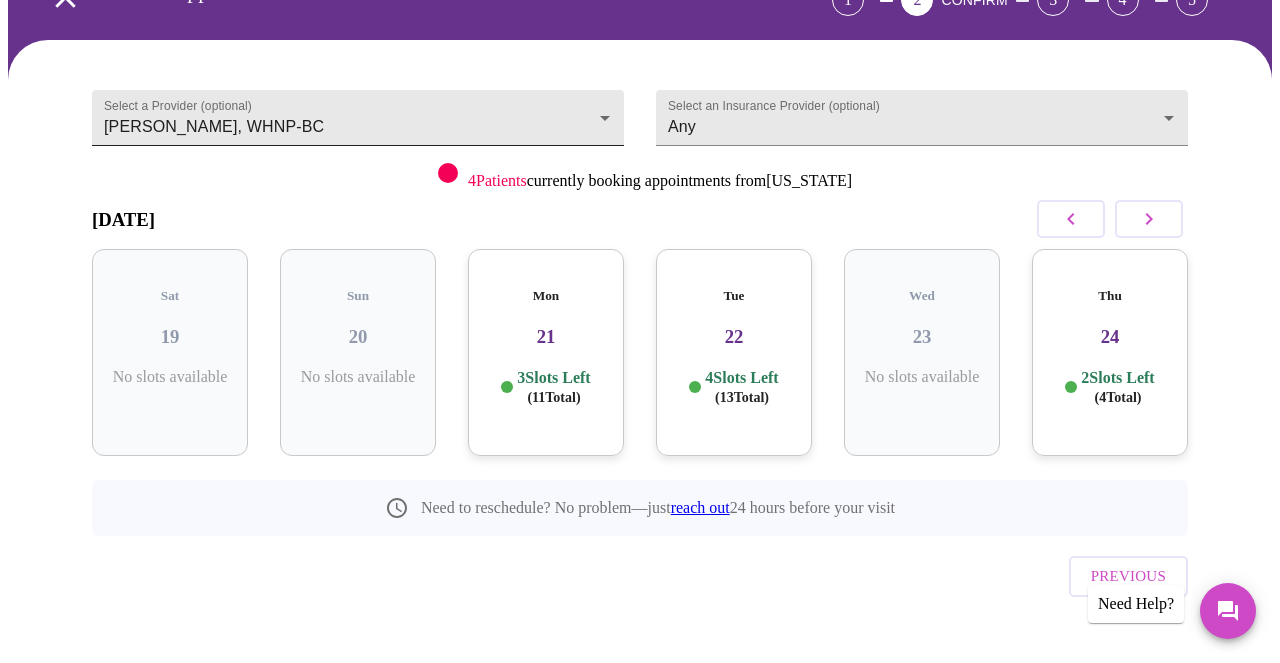 click on "MyMenopauseRx Appointments Messaging Labs 2 Uploads Medications Community Refer a Friend Hi [PERSON_NAME] appointment time 1 2 CONFIRM 3 4 5 Select a Provider (optional) [PERSON_NAME], WHNP-BC [PERSON_NAME], WHNP-BC Select an Insurance Provider (optional) Any Any 4  Patients  currently booking appointments from  [US_STATE] [DATE] Sat 19 No slots available Sun 20 No slots available Mon 21 3  Slots Left ( 11  Total) Tue 22 4  Slots Left ( 13  Total) Wed 23 No slots available Thu 24 2  Slots Left ( 4  Total) Need to reschedule? No problem—just  reach out  24 hours before your visit Previous Need Help? Settings Billing Invoices Log out" at bounding box center [640, 277] 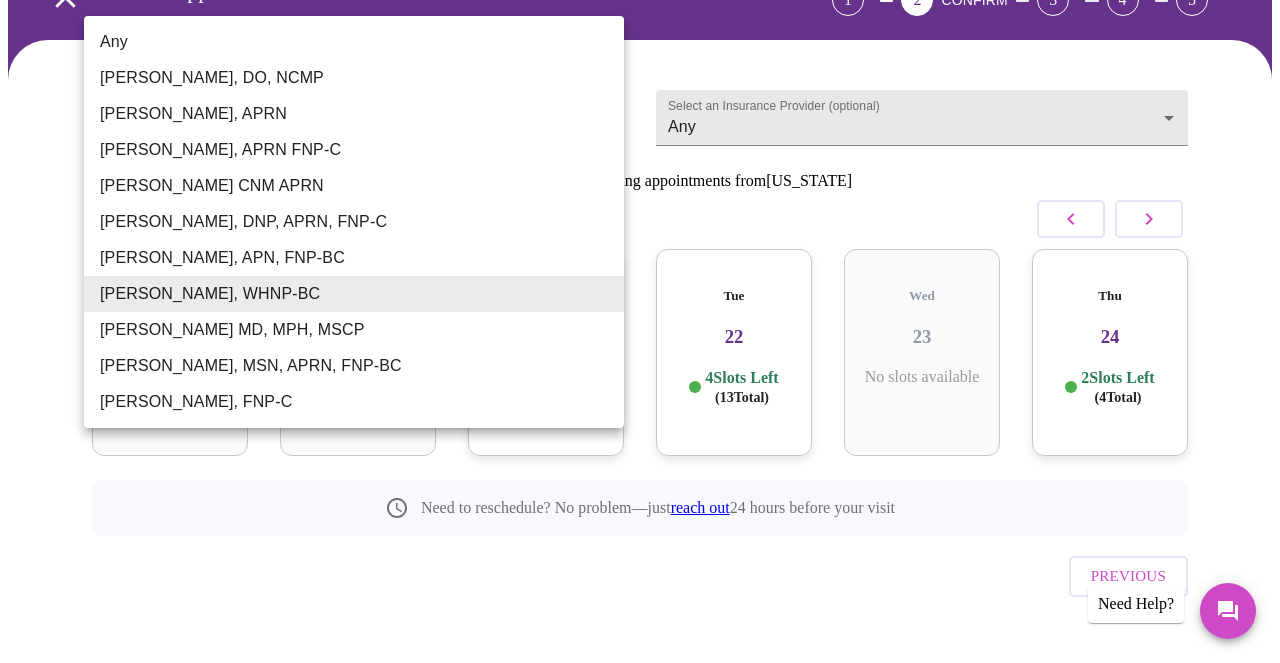 click on "Any" at bounding box center (354, 42) 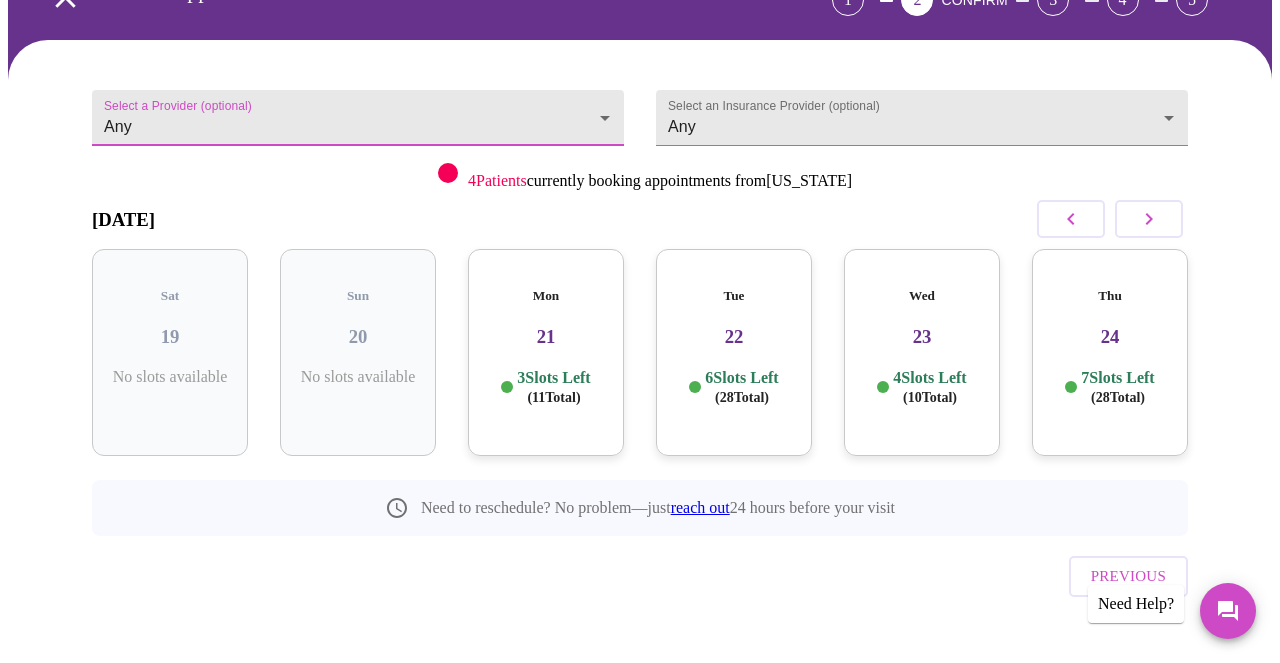 click 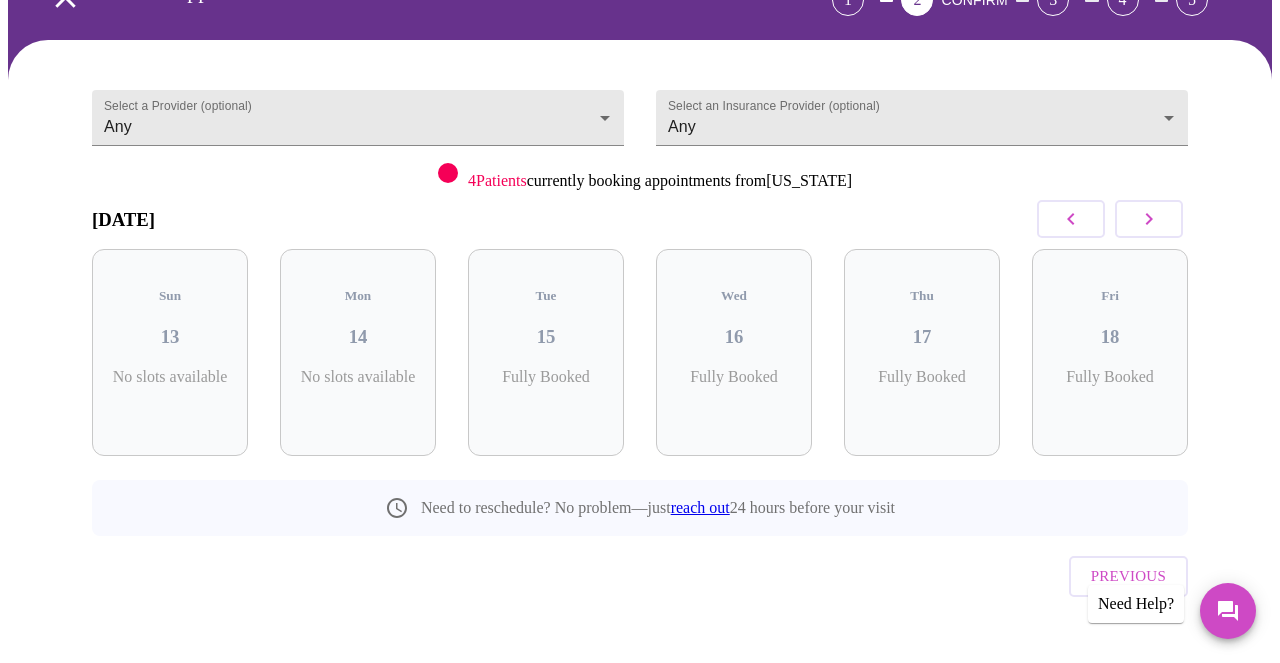 click 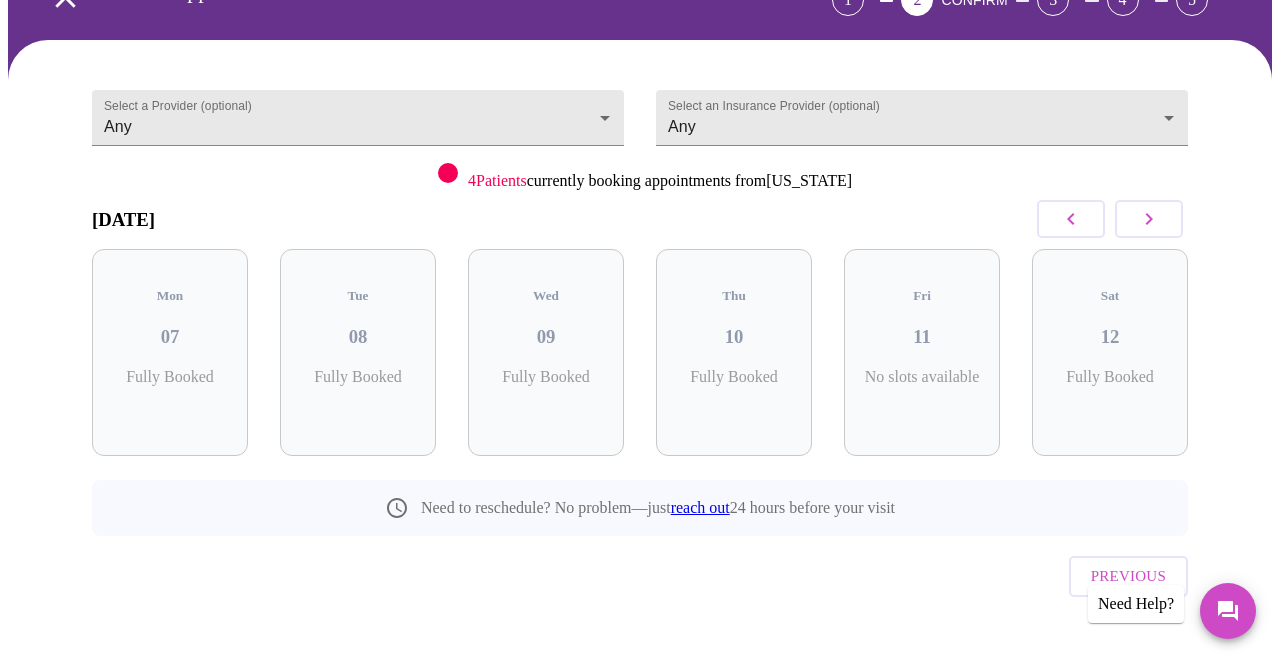 click 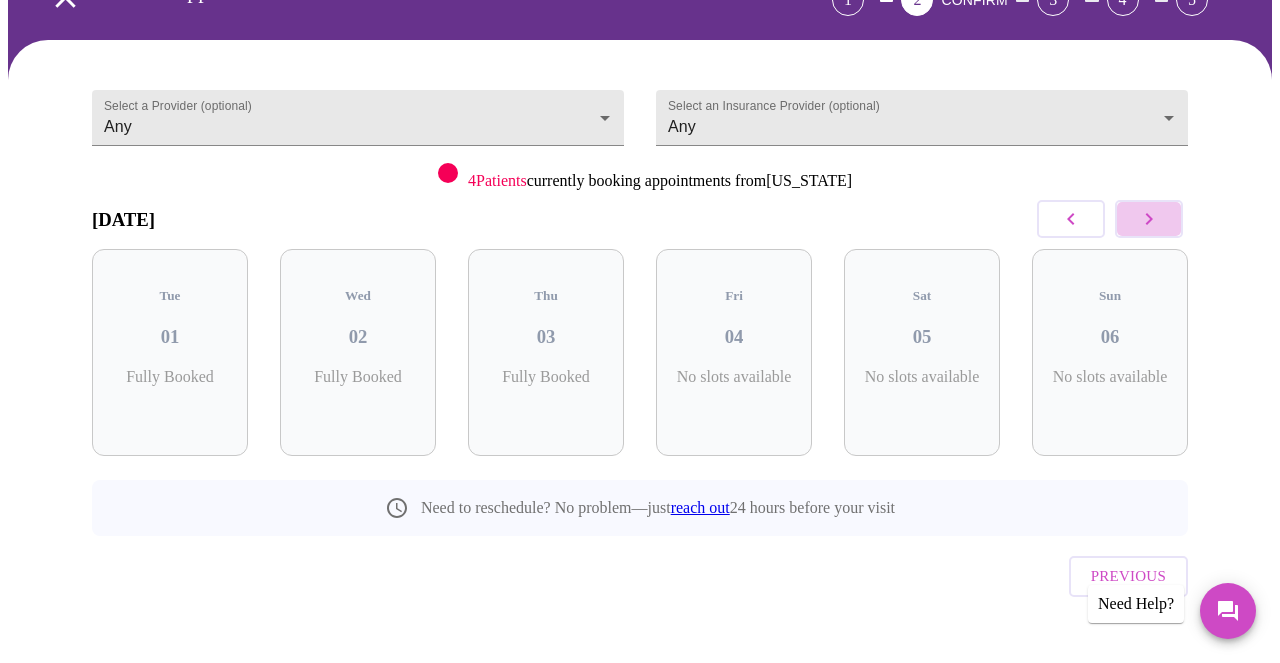 click 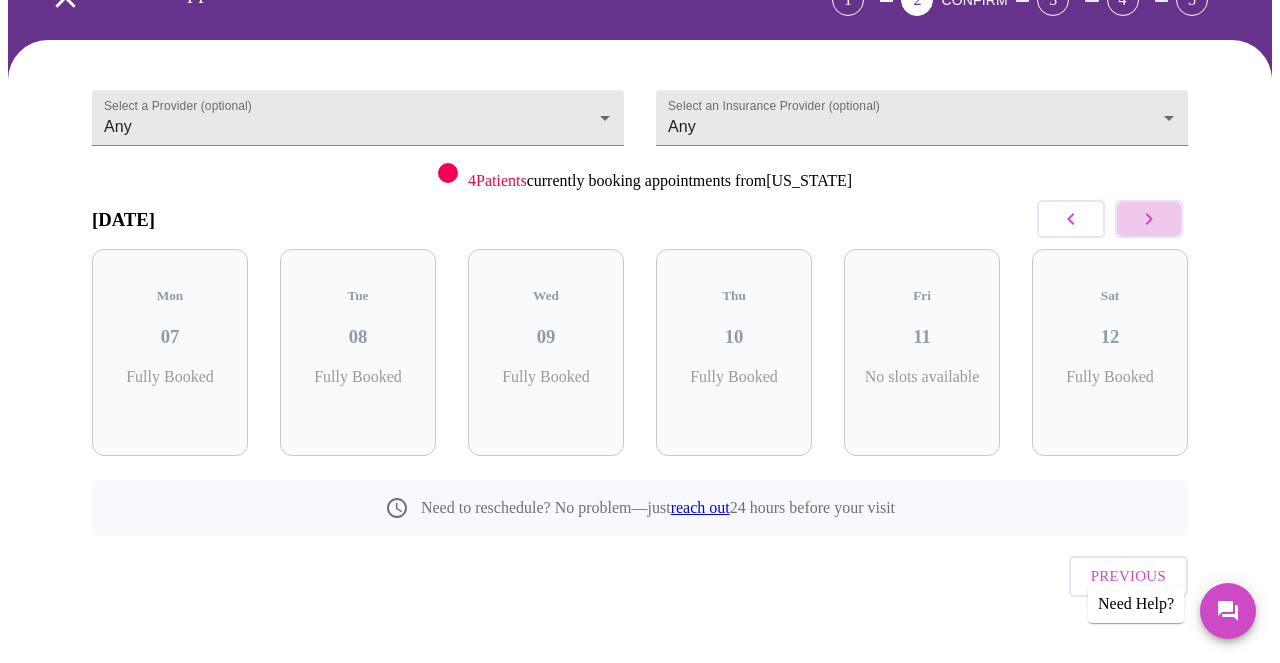 click 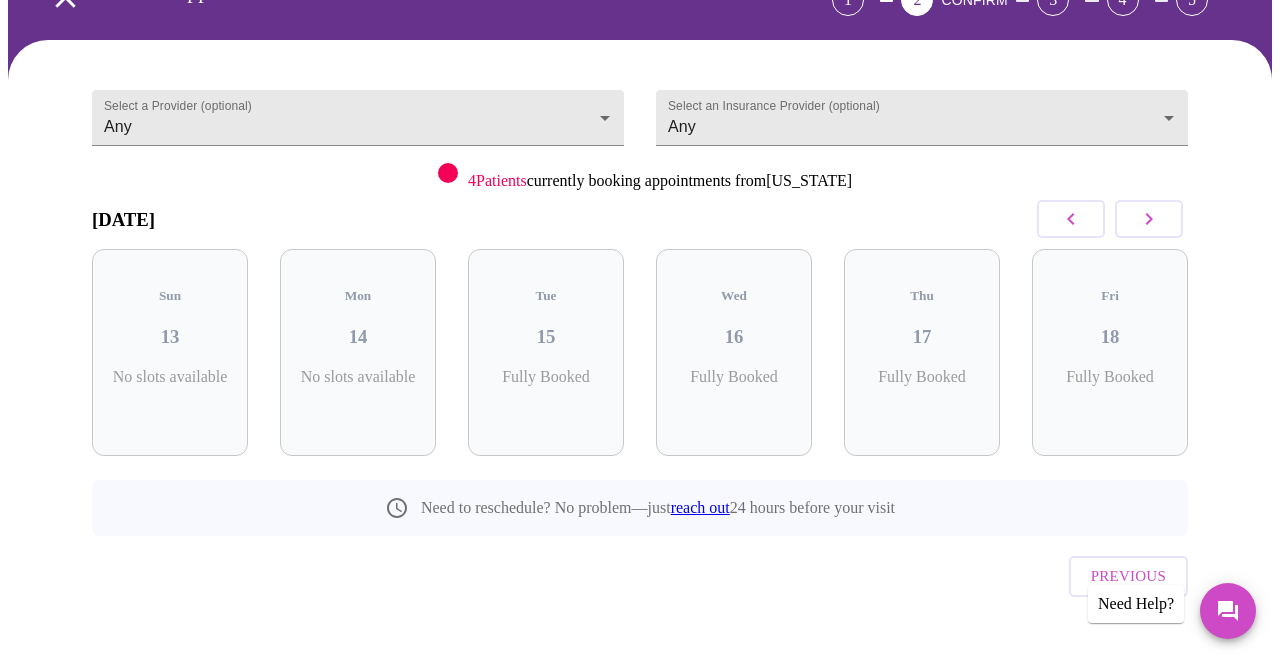click 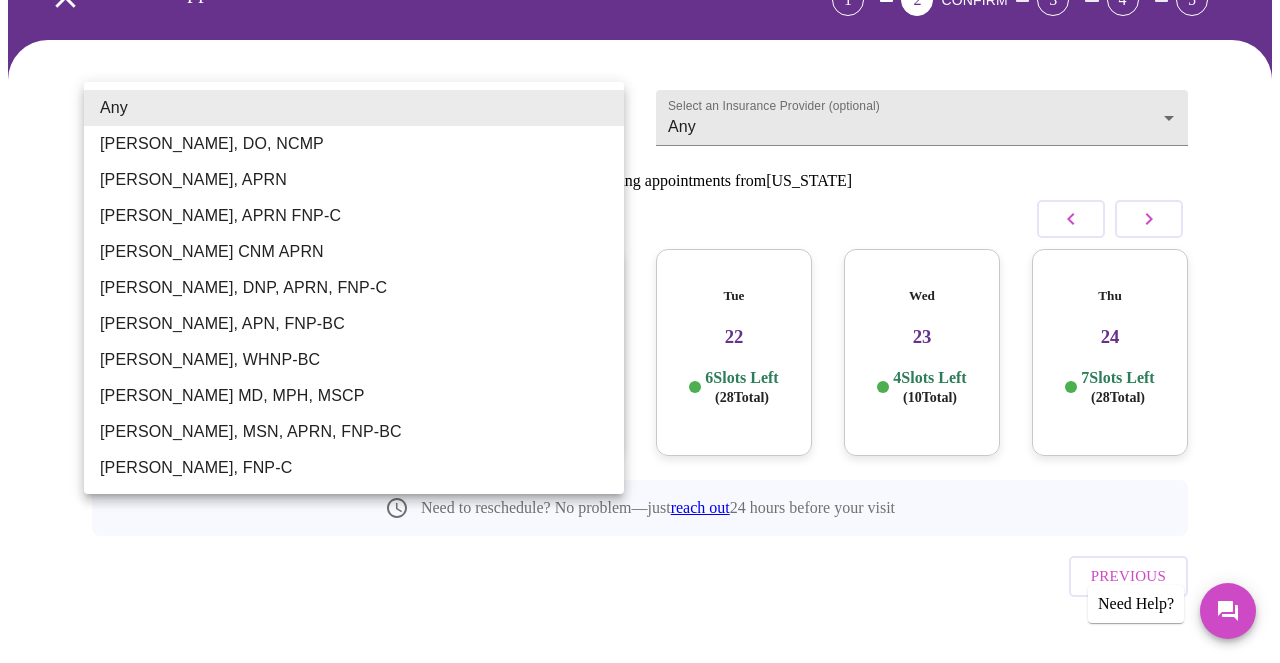 click on "MyMenopauseRx Appointments Messaging Labs 2 Uploads Medications Community Refer a Friend Hi [PERSON_NAME] appointment time 1 2 CONFIRM 3 4 5 Select a Provider (optional) Any Any Select an Insurance Provider (optional) Any Any 4  Patients  currently booking appointments from  [US_STATE] [DATE] Sat 19 No slots available Sun 20 No slots available Mon 21 3  Slots Left ( 11  Total) Tue 22 6  Slots Left ( 28  Total) Wed 23 4  Slots Left ( 10  Total) Thu 24 7  Slots Left ( 28  Total) Need to reschedule? No problem—just  reach out  24 hours before your visit Previous Need Help? Settings Billing Invoices Log out Any [PERSON_NAME], DO, NCMP [PERSON_NAME], APRN [PERSON_NAME], APRN FNP-C [PERSON_NAME] CNM APRN [PERSON_NAME], DNP, APRN, FNP-C [PERSON_NAME], APN, FNP-BC [PERSON_NAME], WHNP-BC [PERSON_NAME] MD, MPH, MSCP [PERSON_NAME], MSN, APRN, FNP-BC [PERSON_NAME], FNP-C" at bounding box center (640, 277) 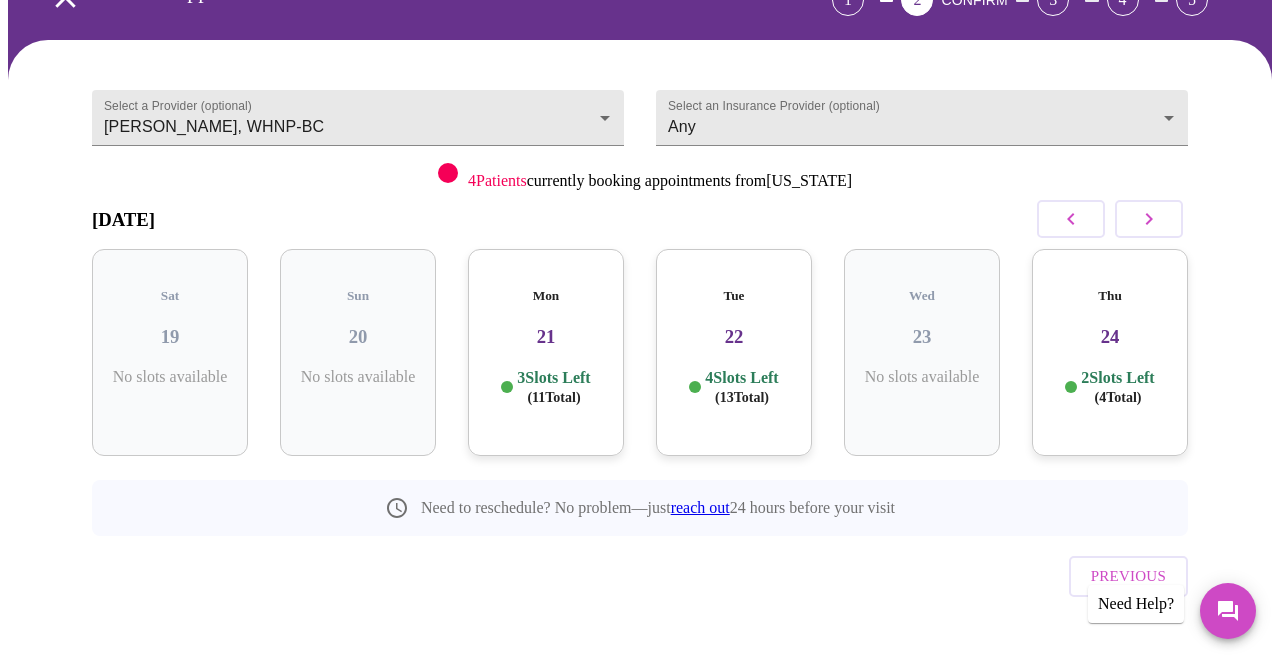 click on "21" at bounding box center (546, 337) 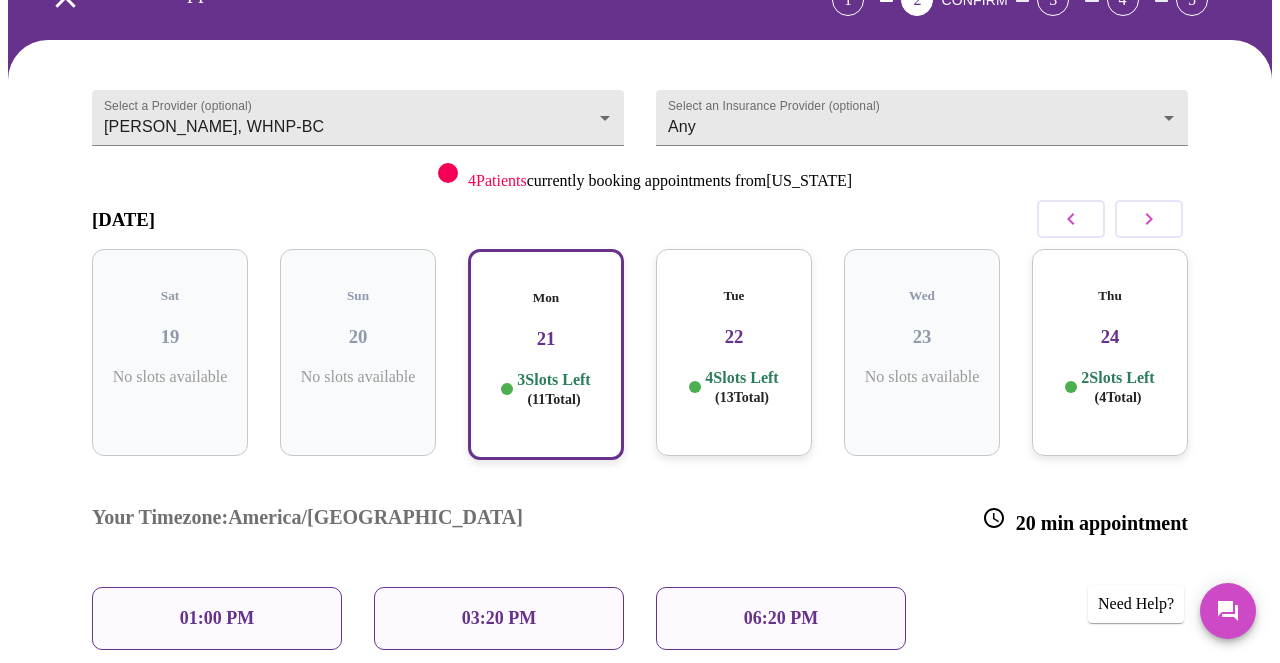 click on "01:00 PM" at bounding box center [217, 618] 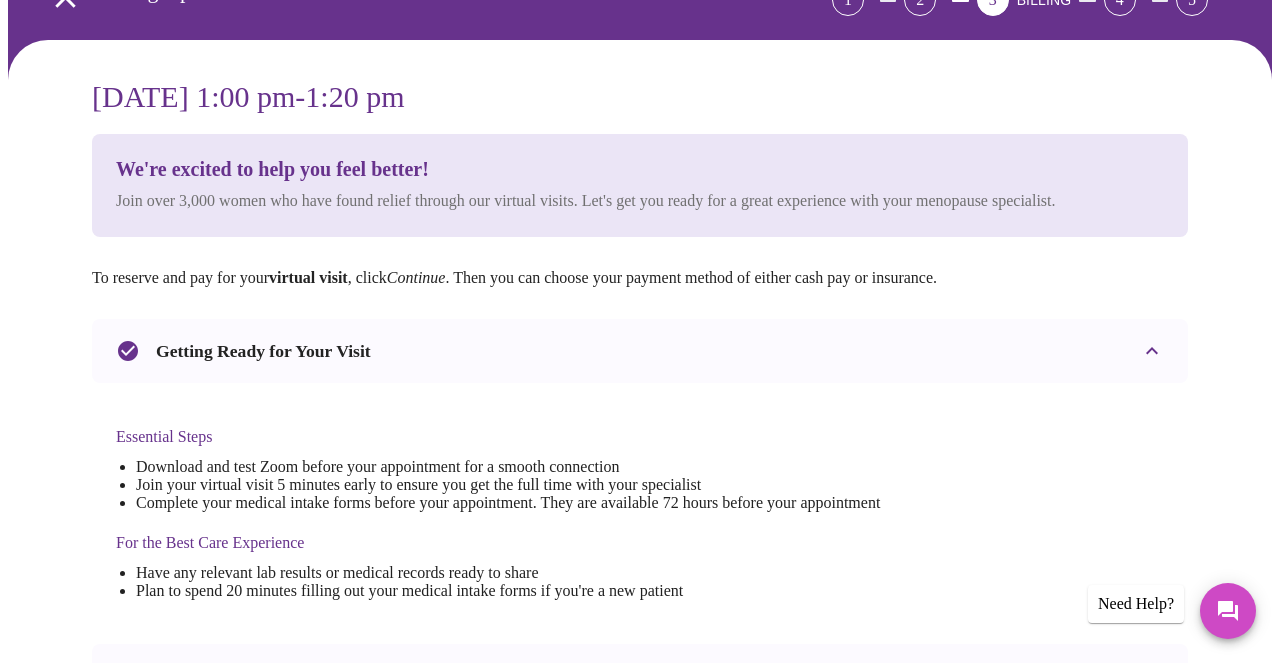 scroll, scrollTop: 0, scrollLeft: 0, axis: both 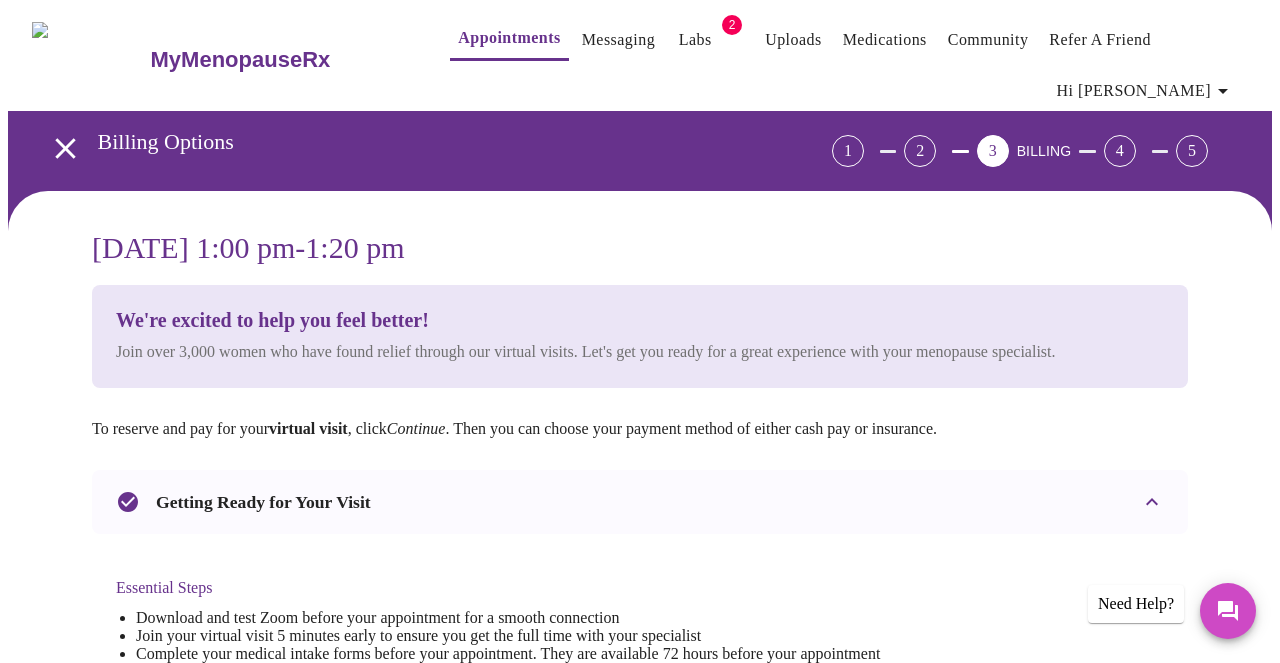 click on "Essential Steps" at bounding box center [498, 588] 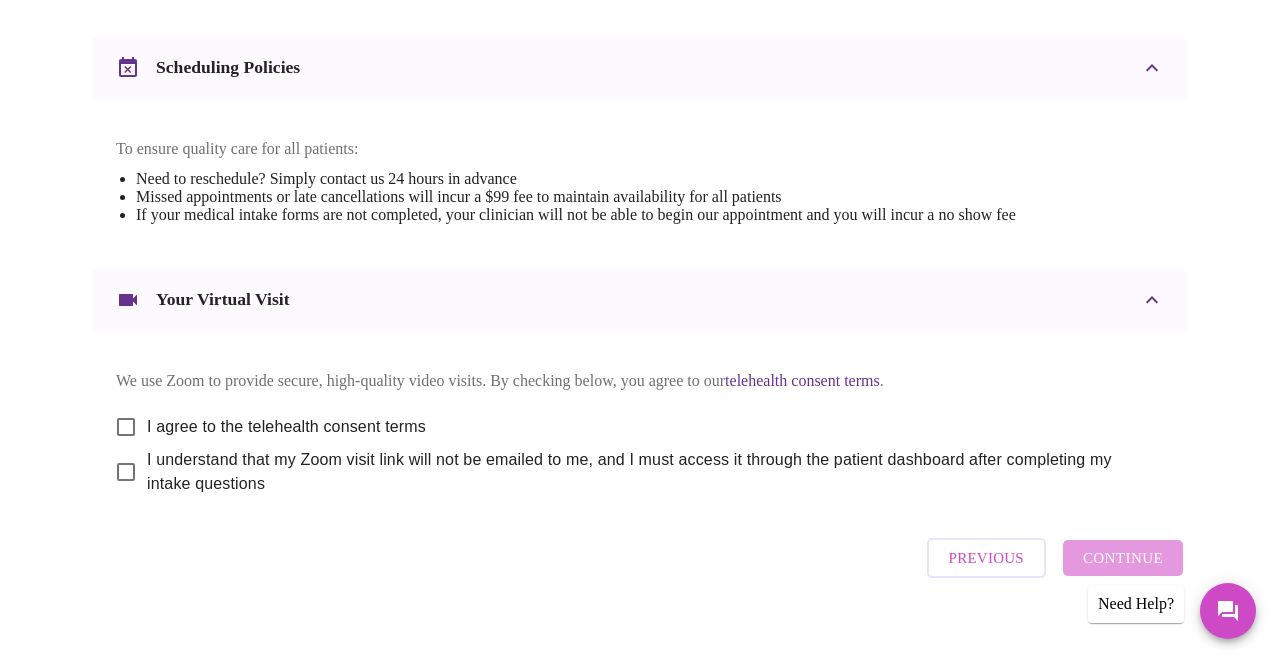 scroll, scrollTop: 796, scrollLeft: 0, axis: vertical 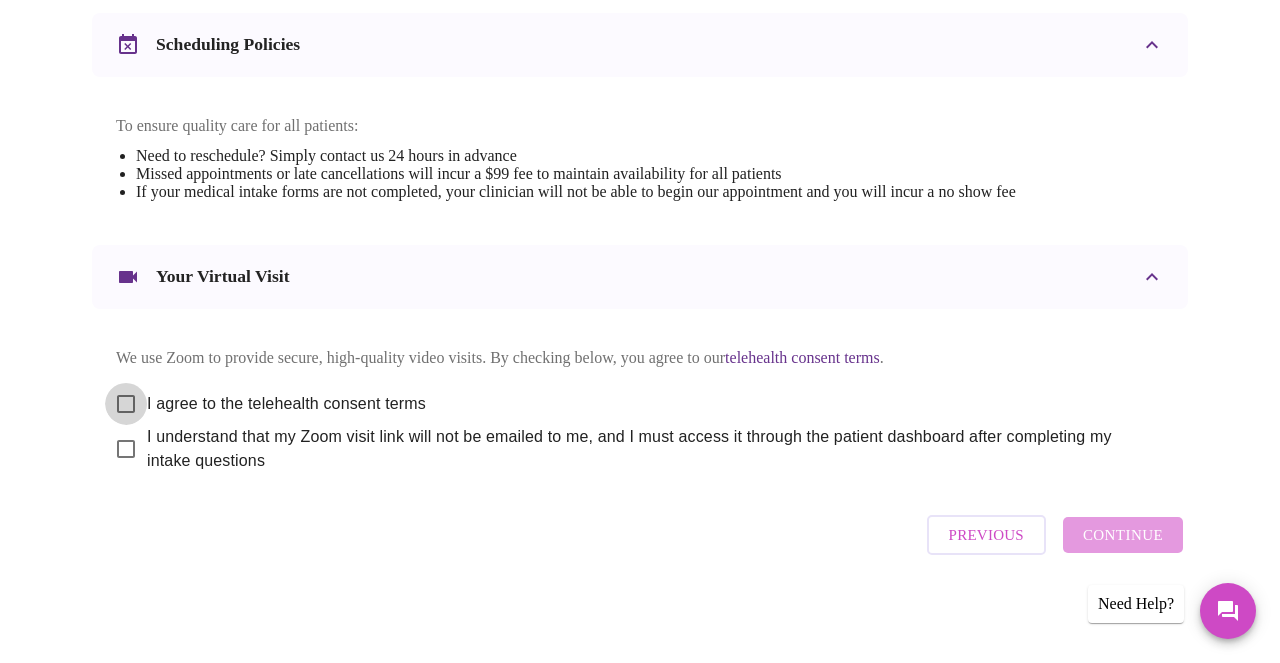 click on "I agree to the telehealth consent terms" at bounding box center (126, 404) 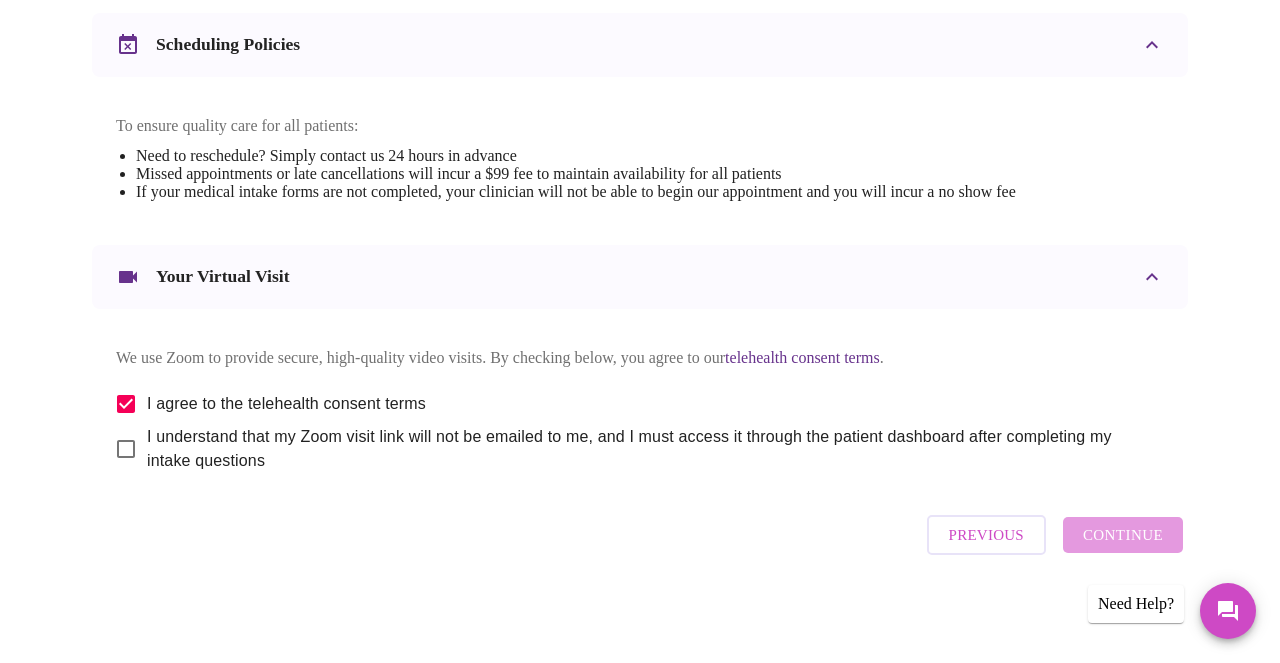 click on "I understand that my Zoom visit link will not be emailed to me, and I must access it through the patient dashboard after completing my intake questions" at bounding box center (126, 449) 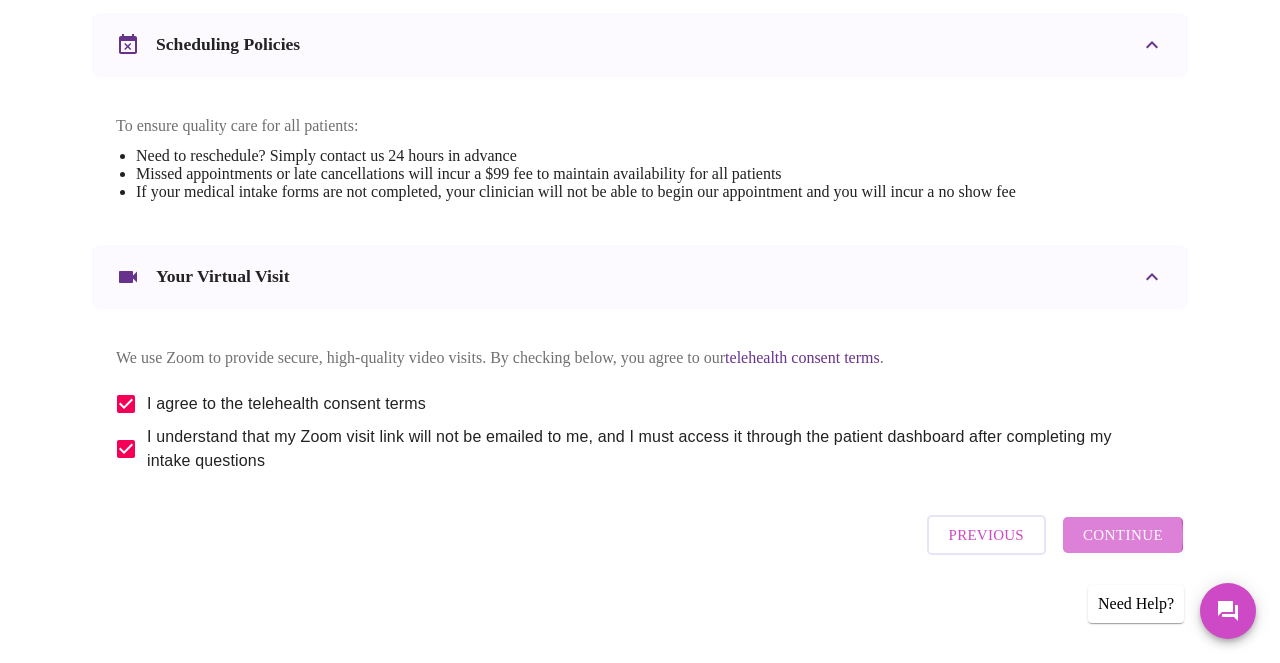 click on "Continue" at bounding box center (1123, 535) 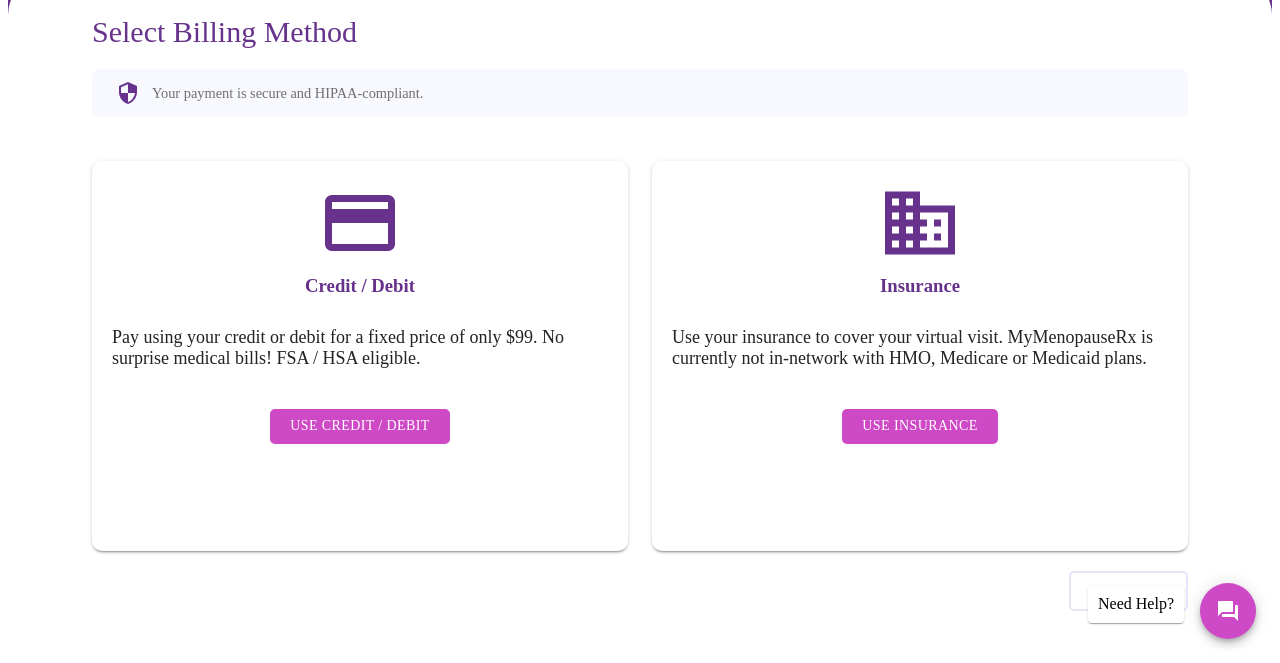 click on "Use Insurance" at bounding box center (919, 426) 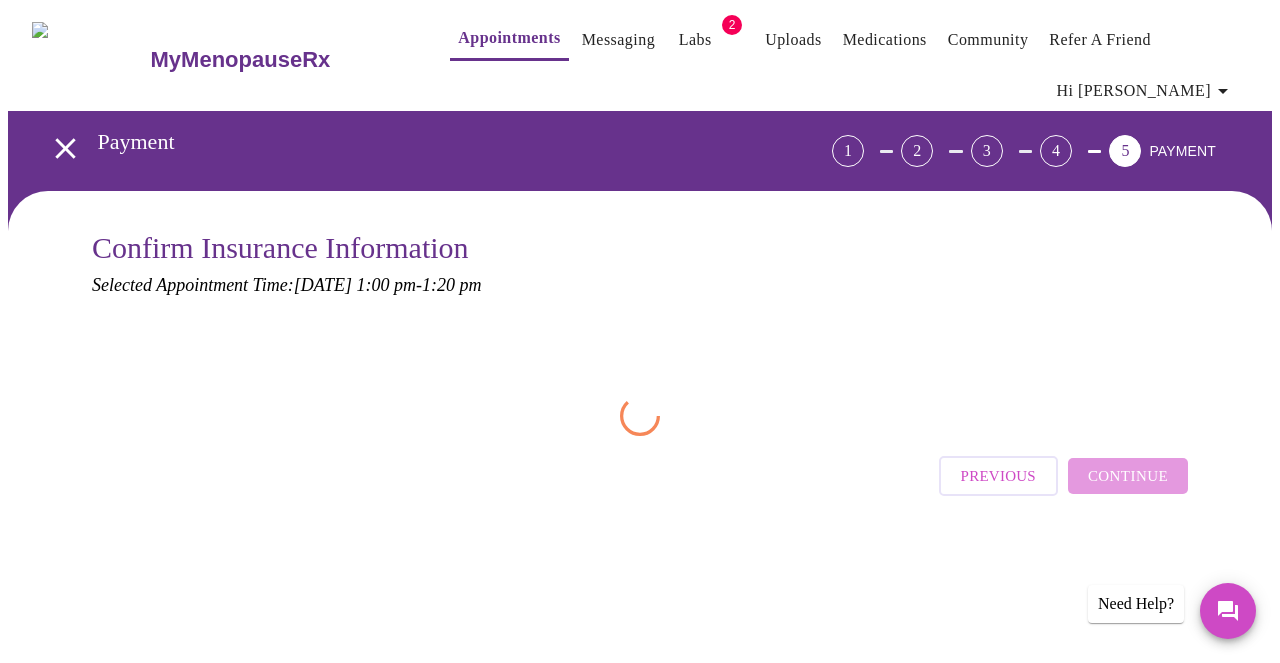 scroll, scrollTop: 0, scrollLeft: 0, axis: both 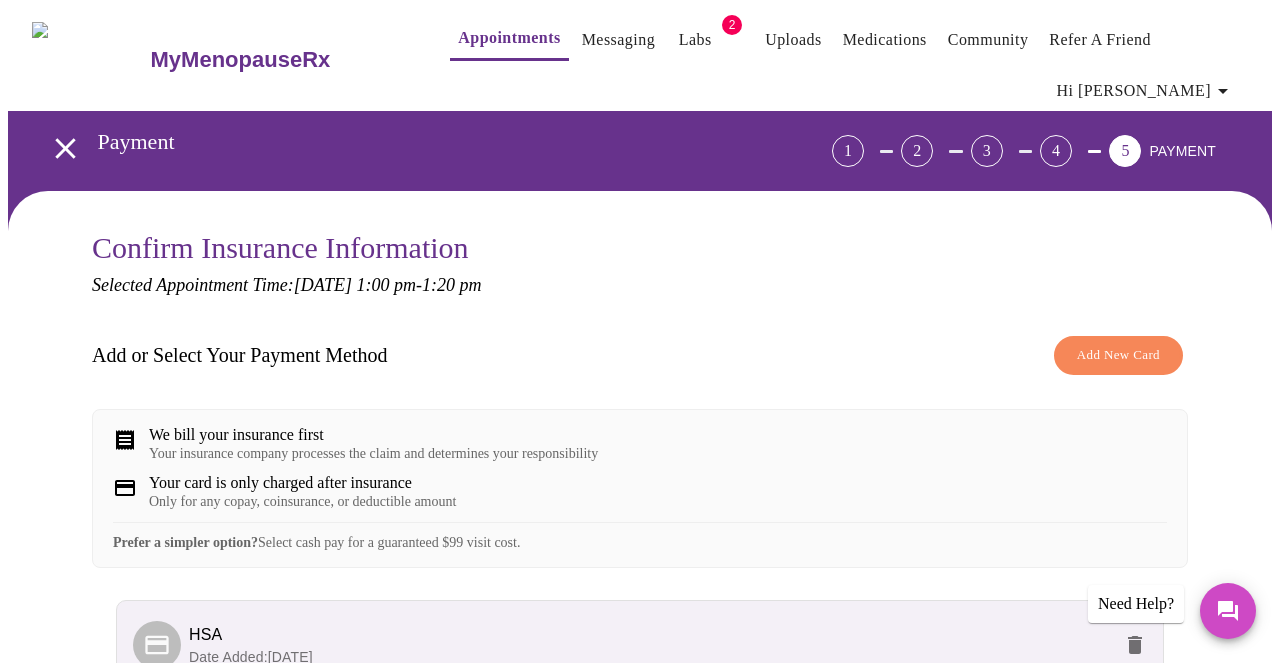 click on "We bill your insurance first Your insurance company processes the claim and determines your responsibility Your card is only charged after insurance Only for any copay, coinsurance, or deductible amount Prefer a simpler option?  Select cash pay for a guaranteed $99 visit cost." at bounding box center [640, 488] 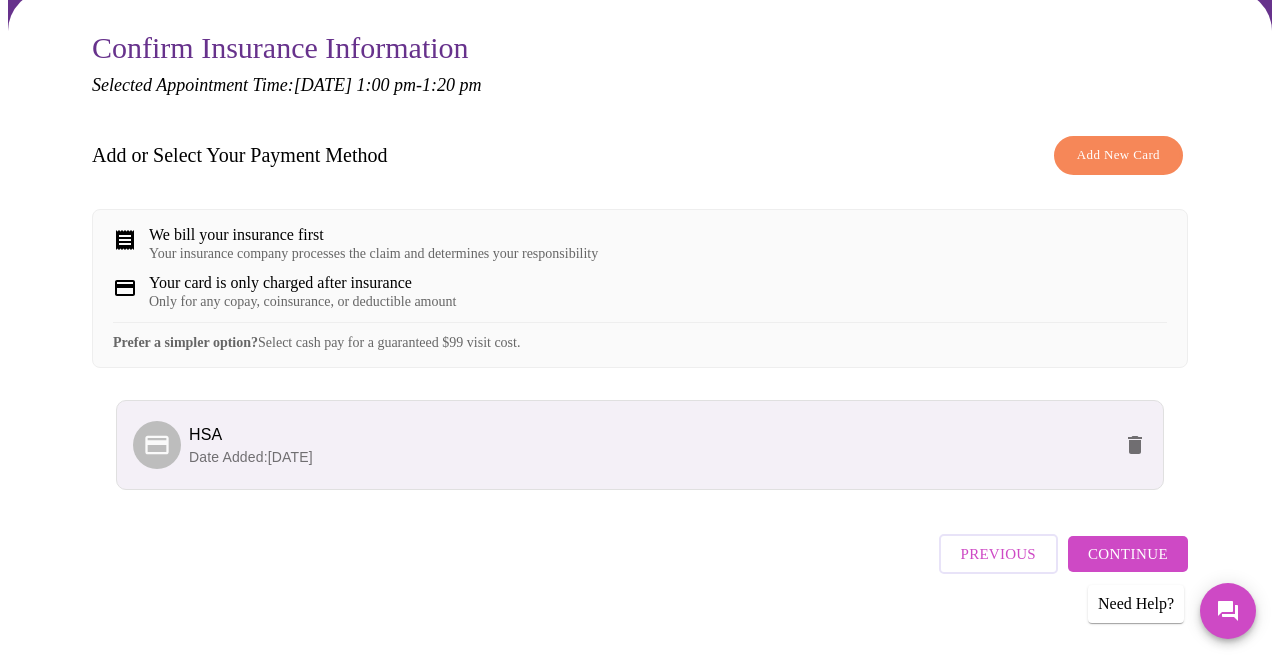 scroll, scrollTop: 235, scrollLeft: 0, axis: vertical 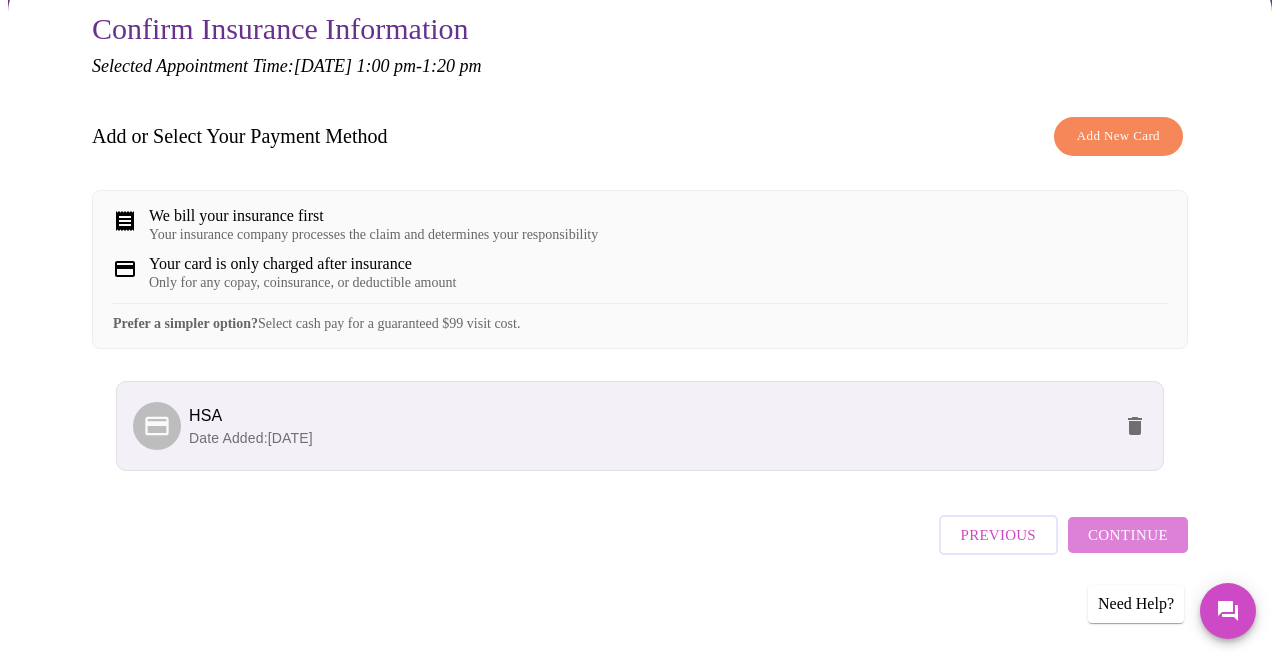 click on "Continue" at bounding box center [1128, 535] 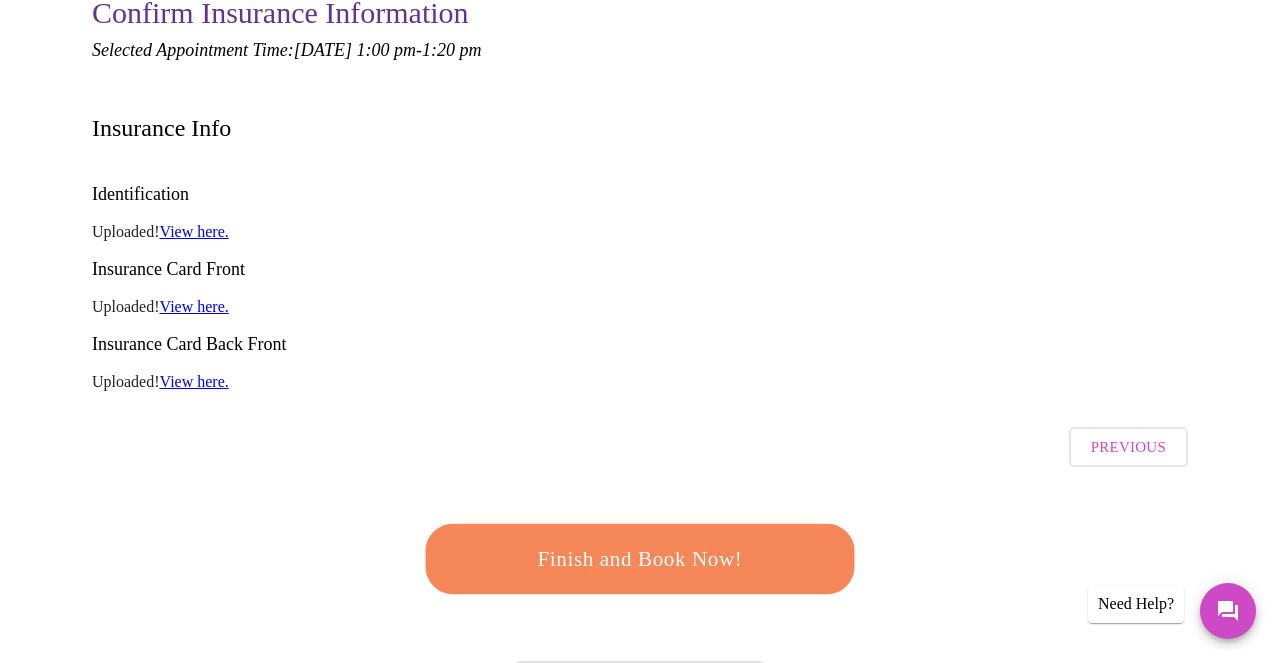 click on "Finish and Book Now!" at bounding box center (640, 559) 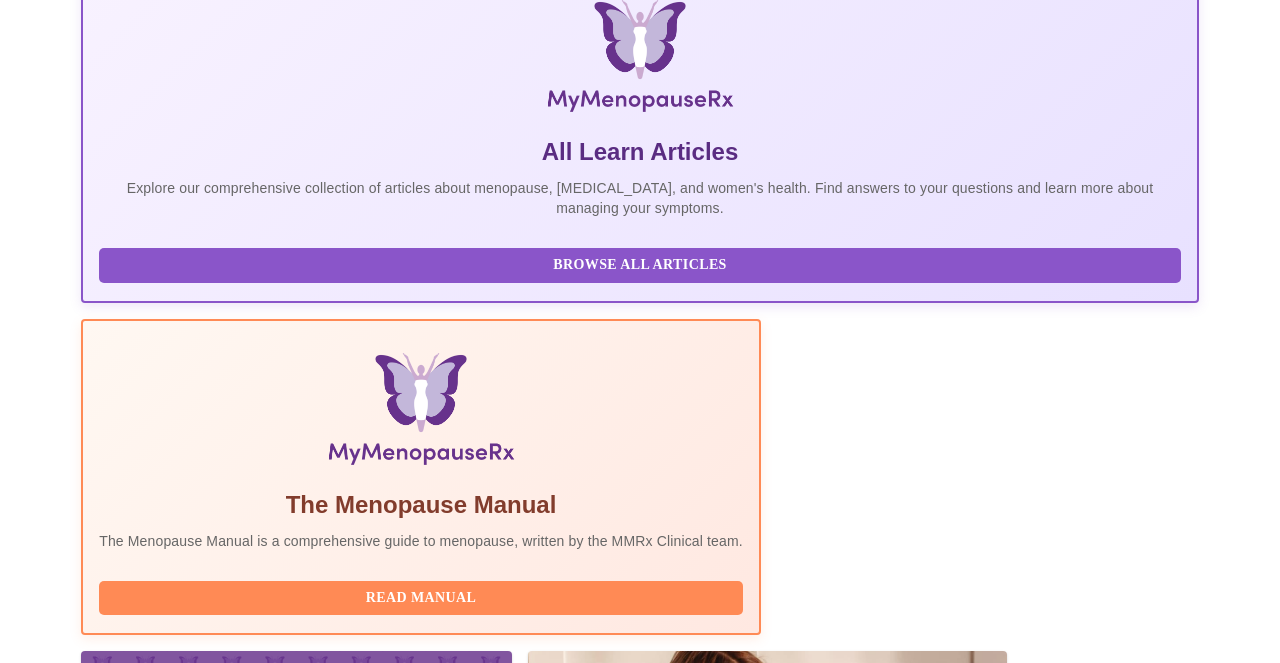 scroll, scrollTop: 44, scrollLeft: 0, axis: vertical 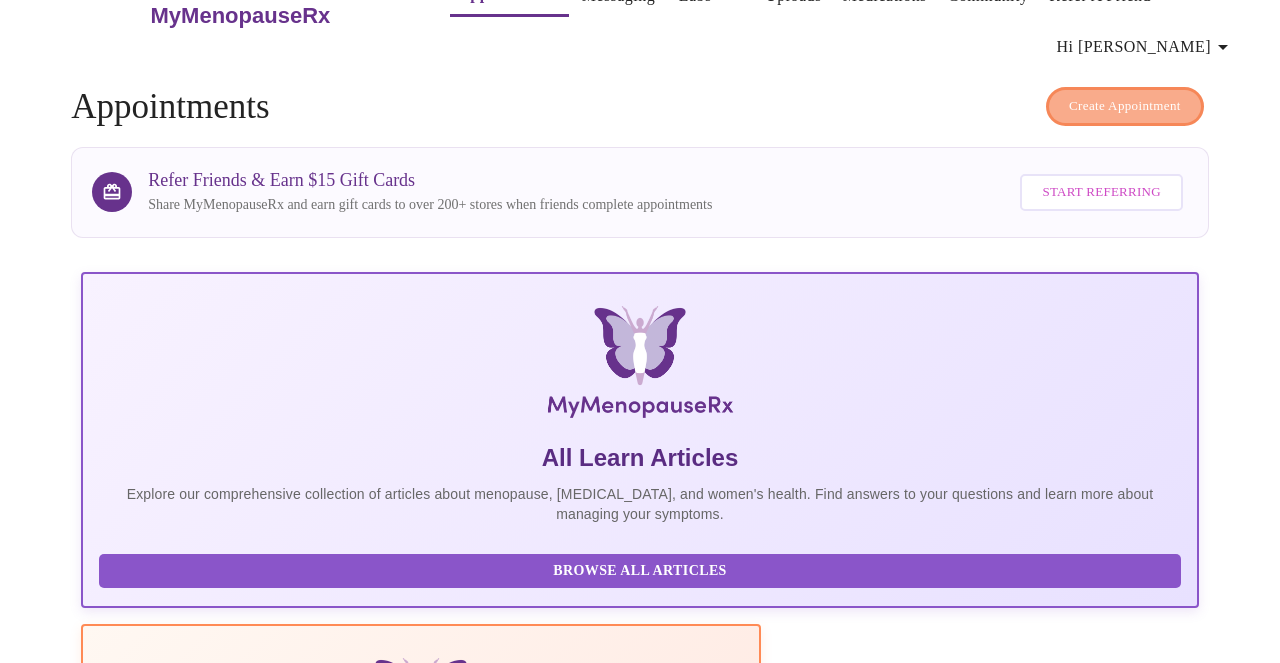 click on "Create Appointment" at bounding box center [1125, 106] 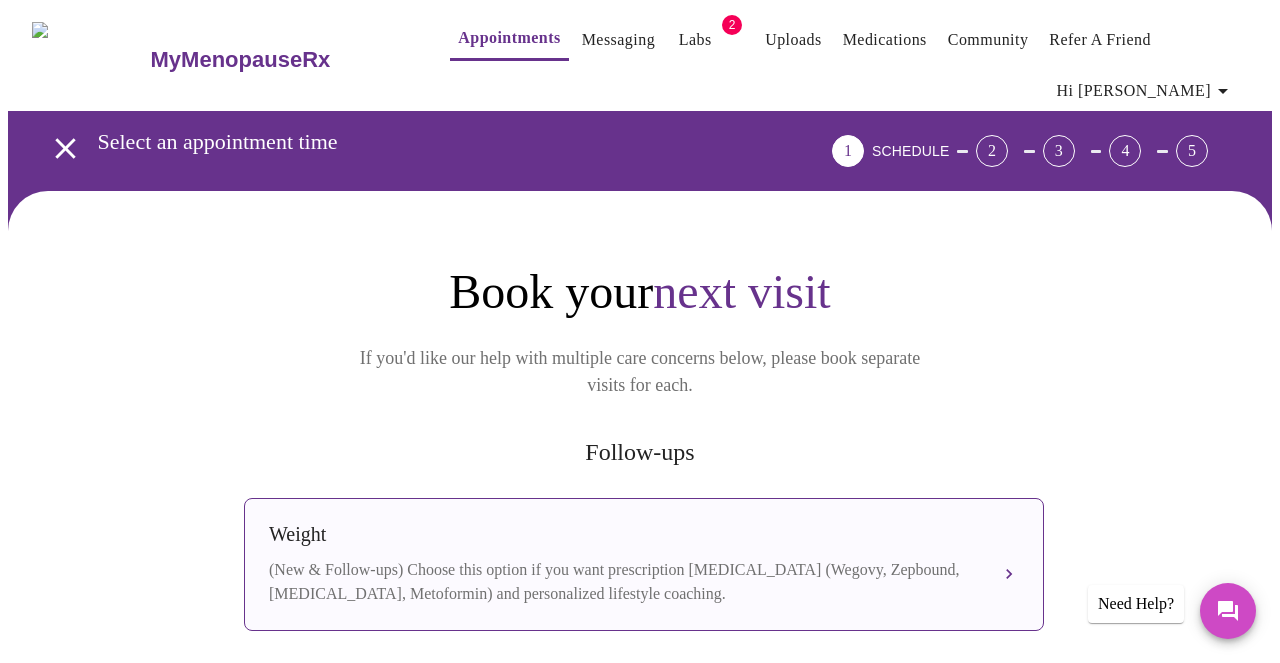 click on "Weight (New & Follow-ups) Choose this option if you want prescription [MEDICAL_DATA] (Wegovy, Zepbound, [MEDICAL_DATA], Metoformin) and personalized lifestyle coaching." at bounding box center [644, 564] 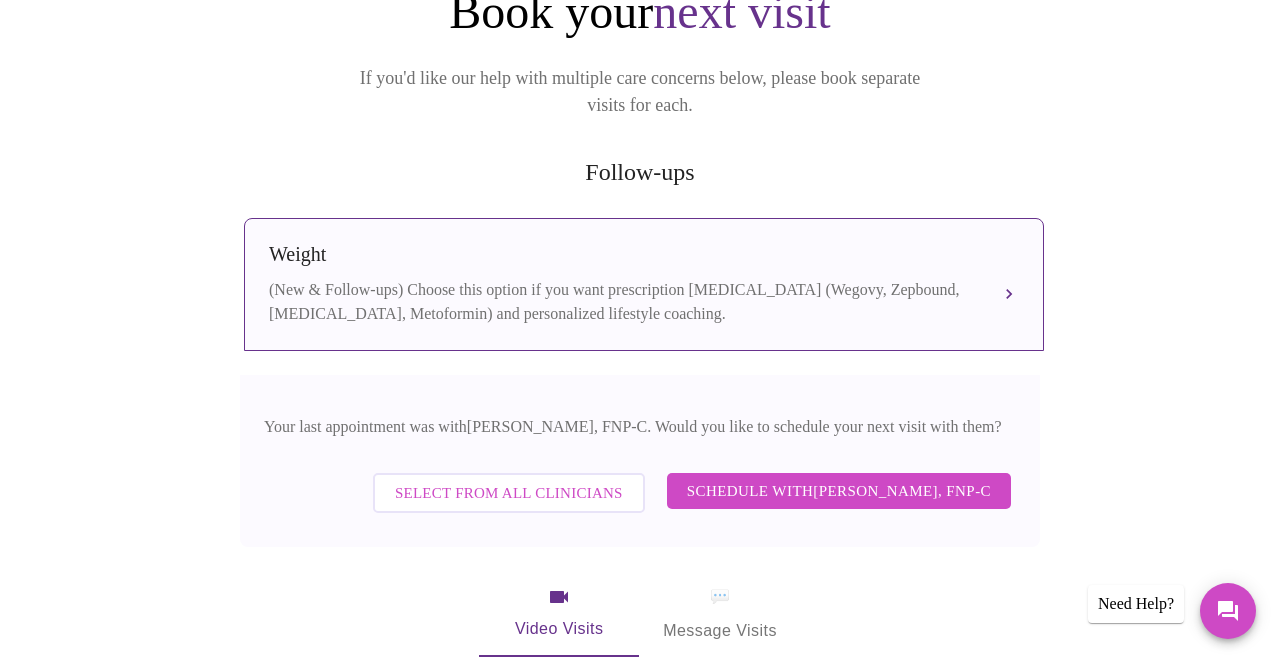 scroll, scrollTop: 360, scrollLeft: 0, axis: vertical 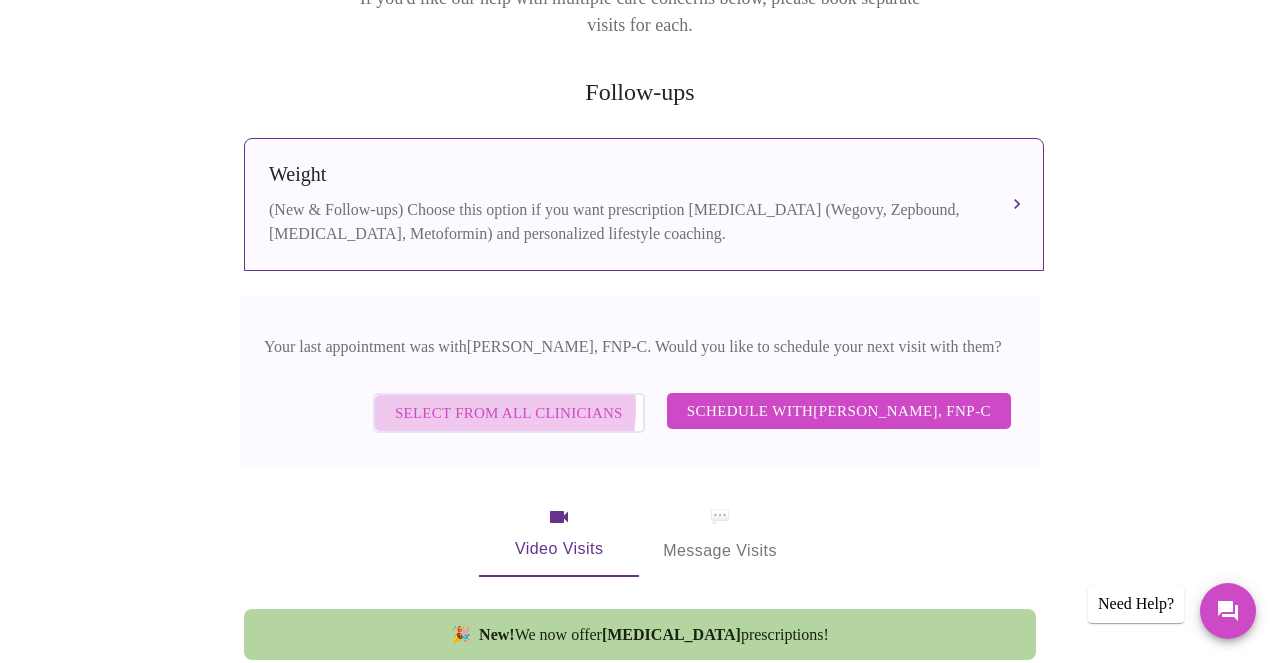 click on "Select from All Clinicians" at bounding box center (509, 413) 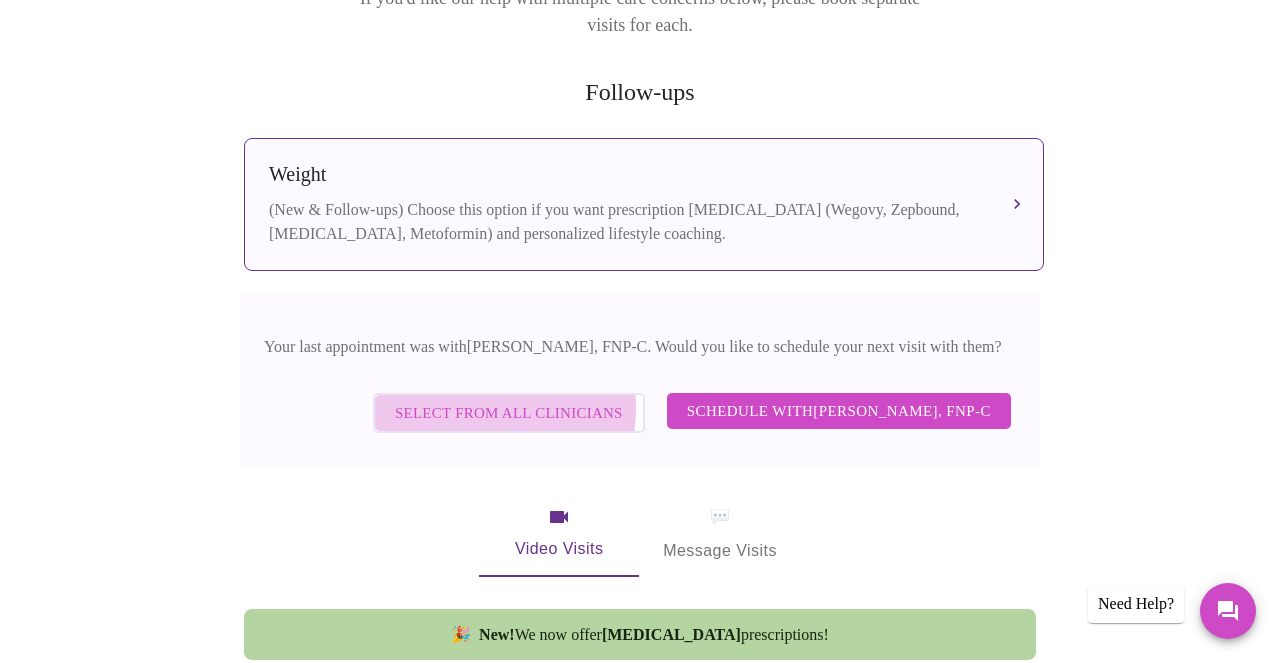 scroll, scrollTop: 151, scrollLeft: 0, axis: vertical 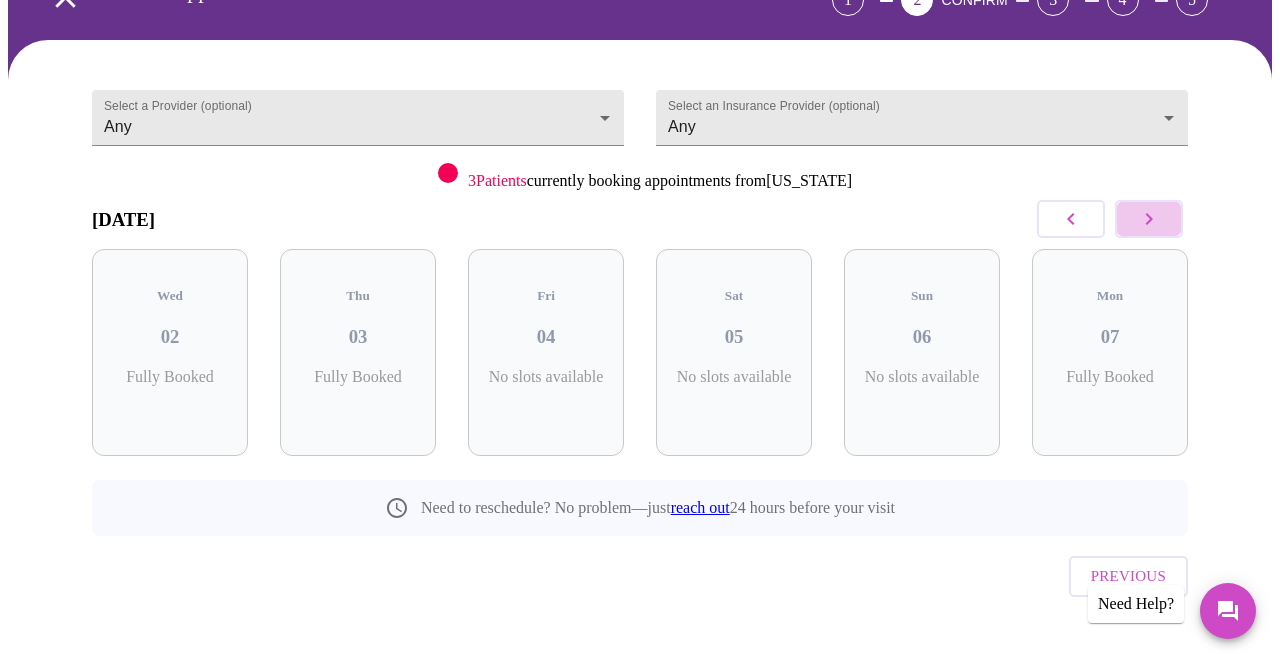 click 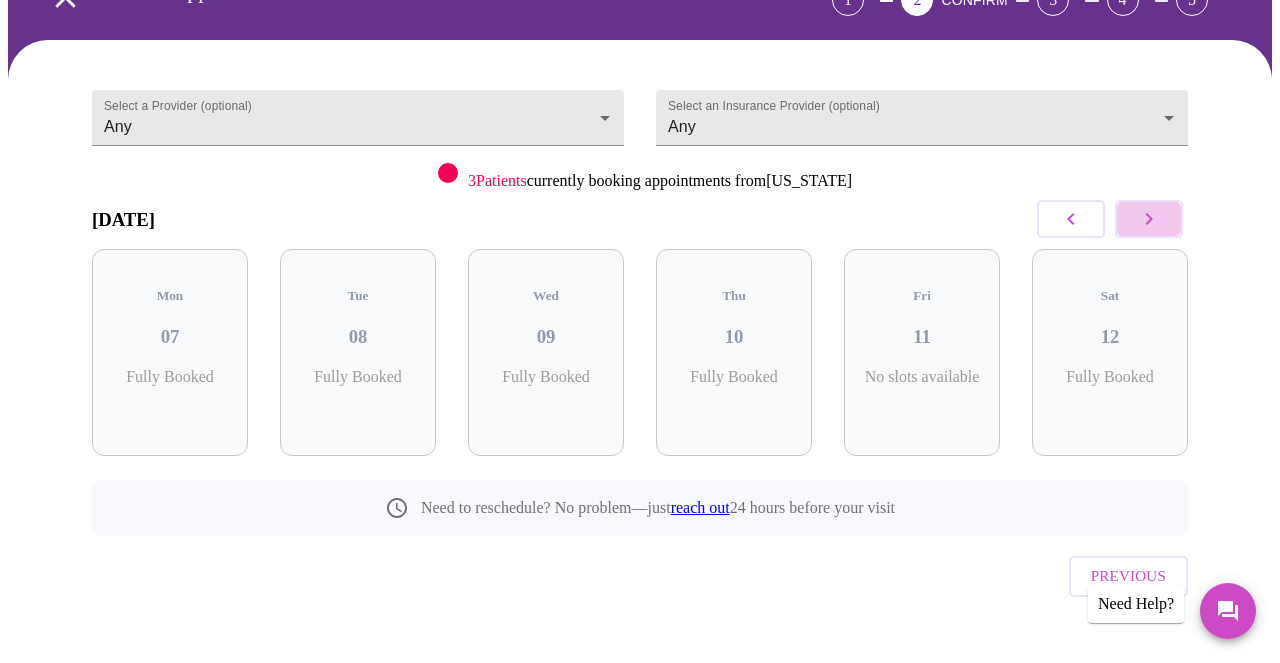 click 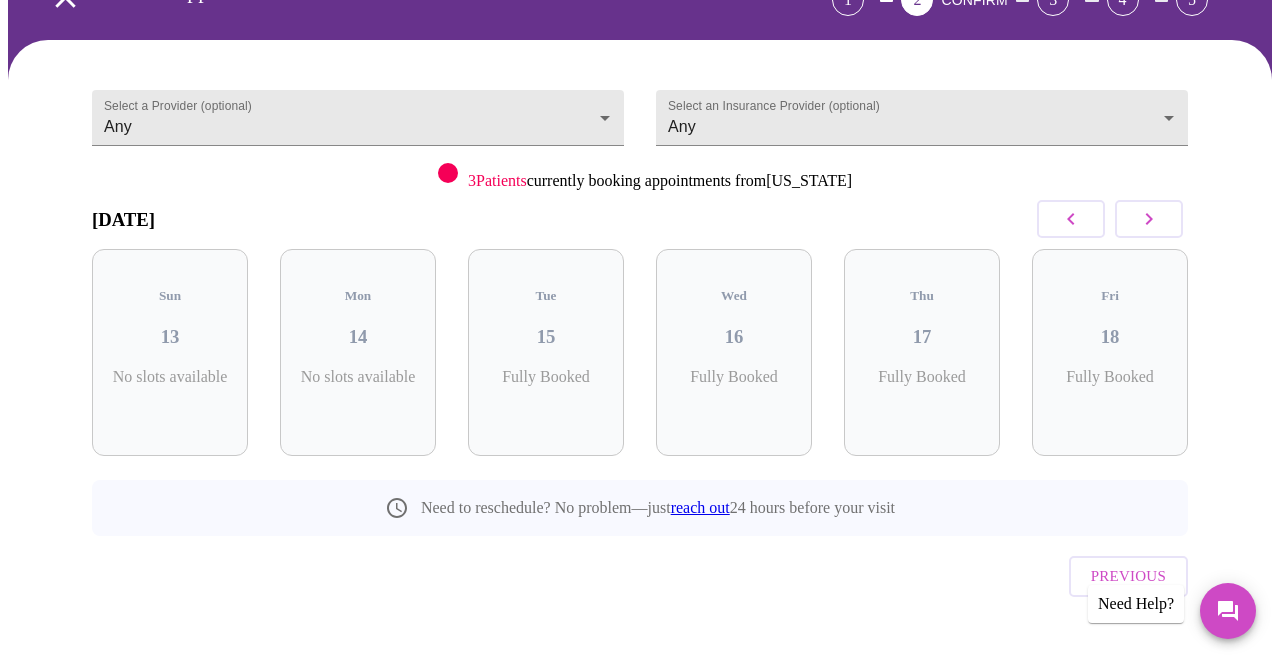 click at bounding box center [1149, 219] 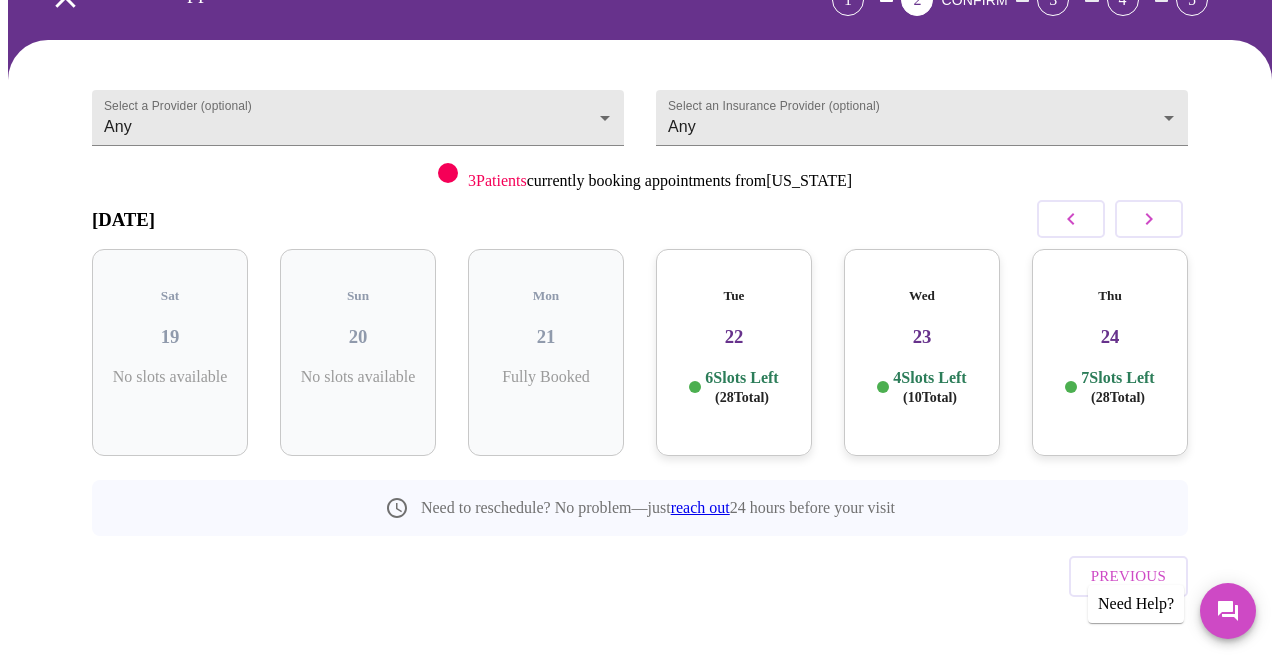 click at bounding box center (1149, 219) 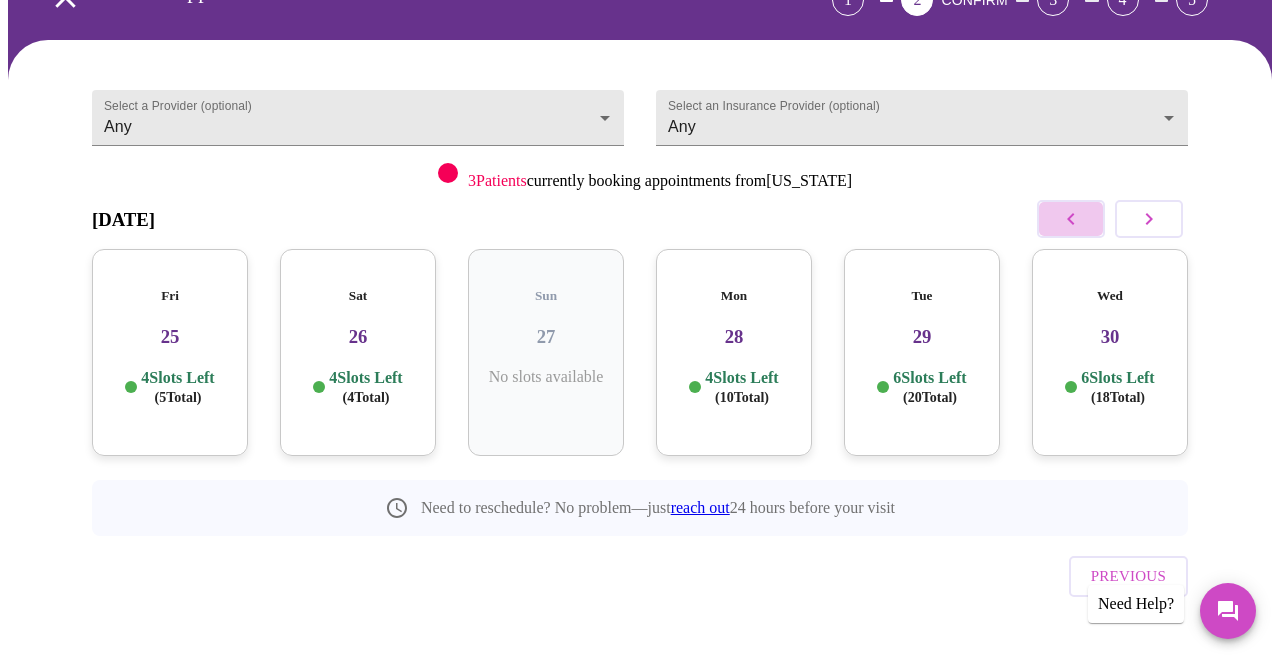 click 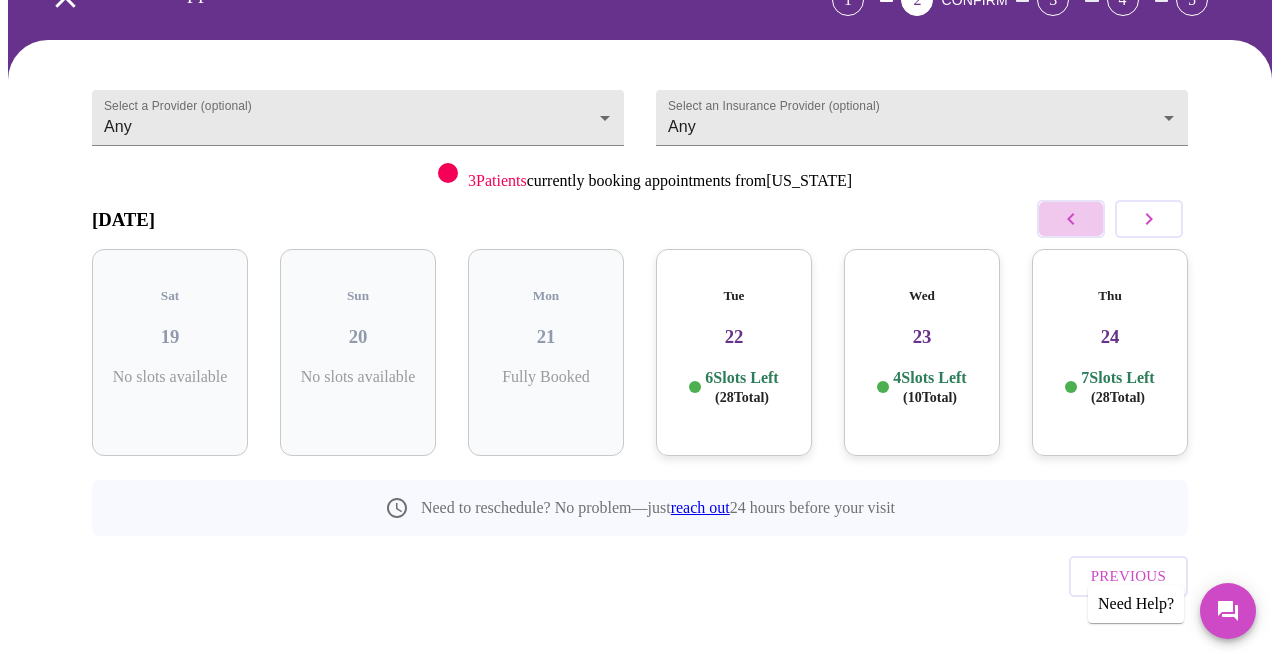 click 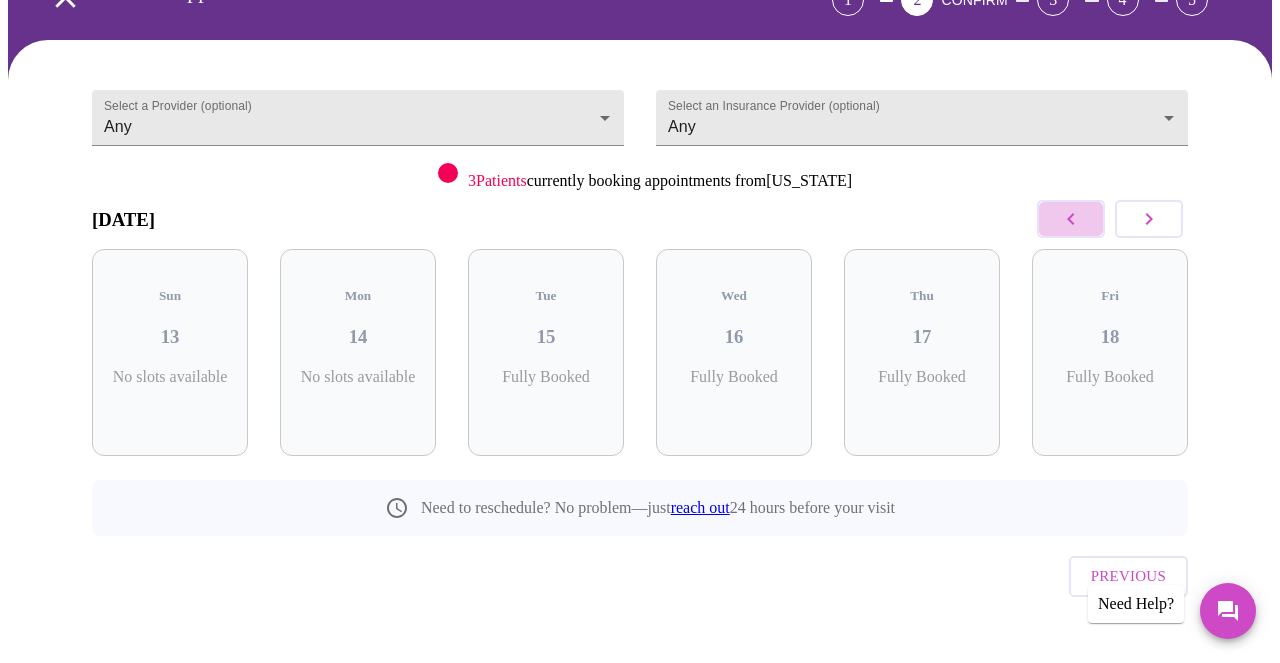 click 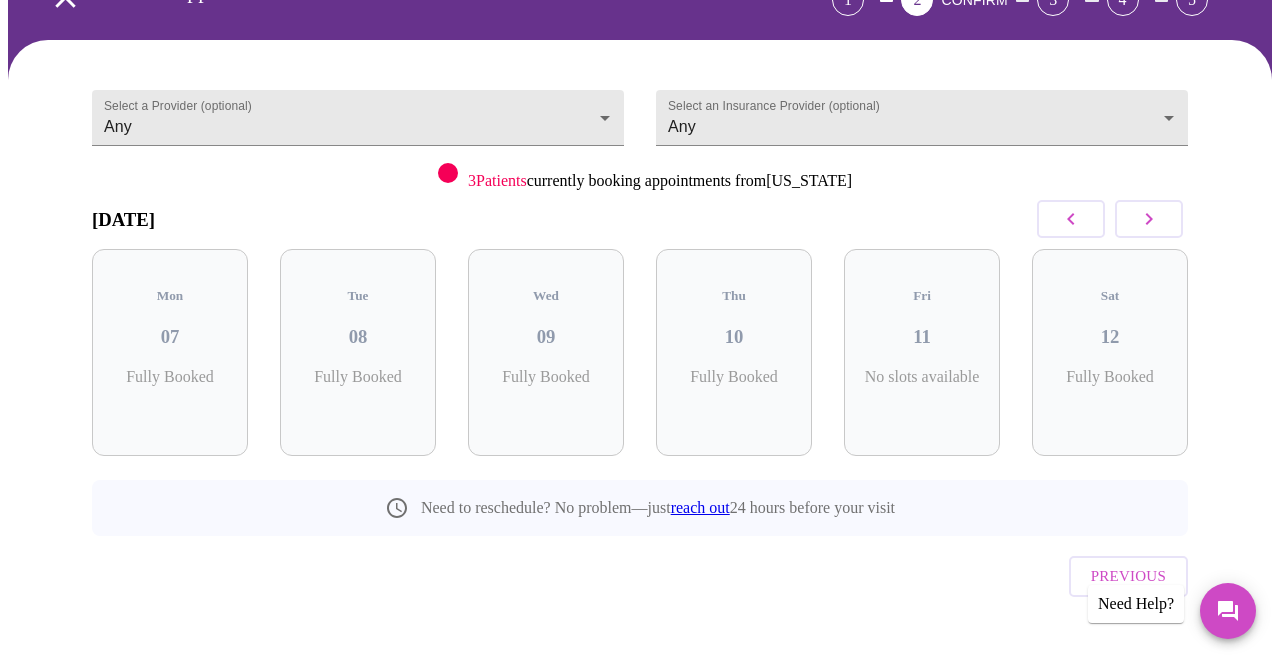 click 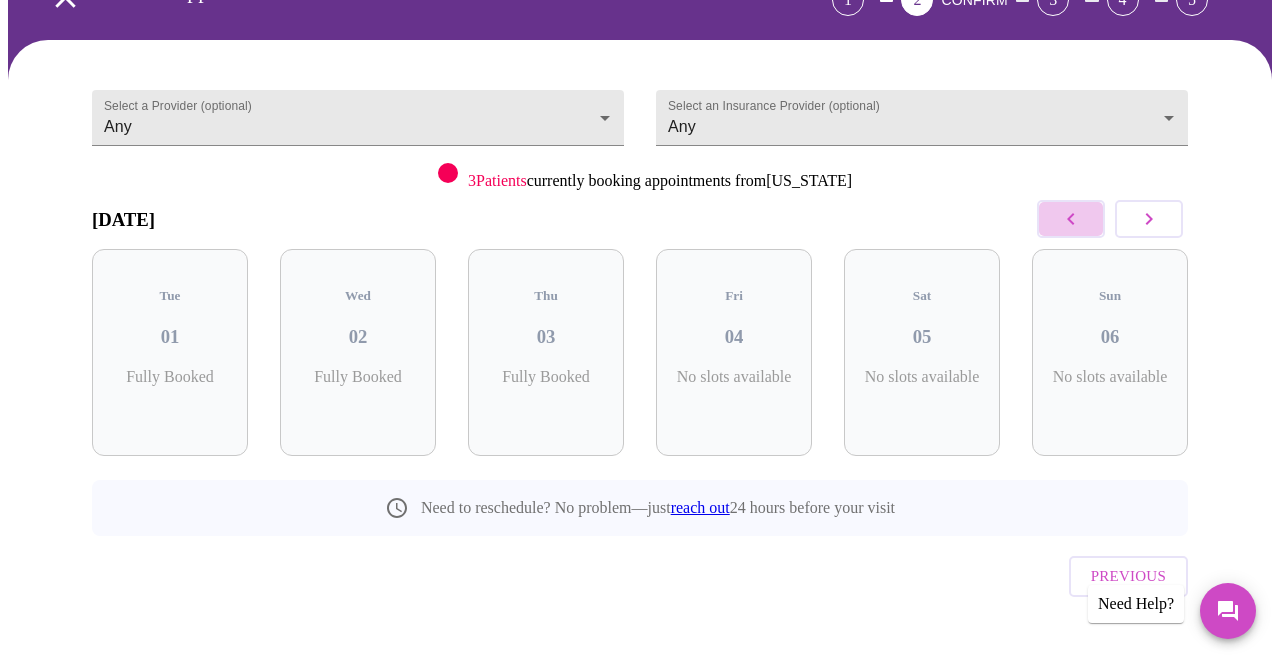 click 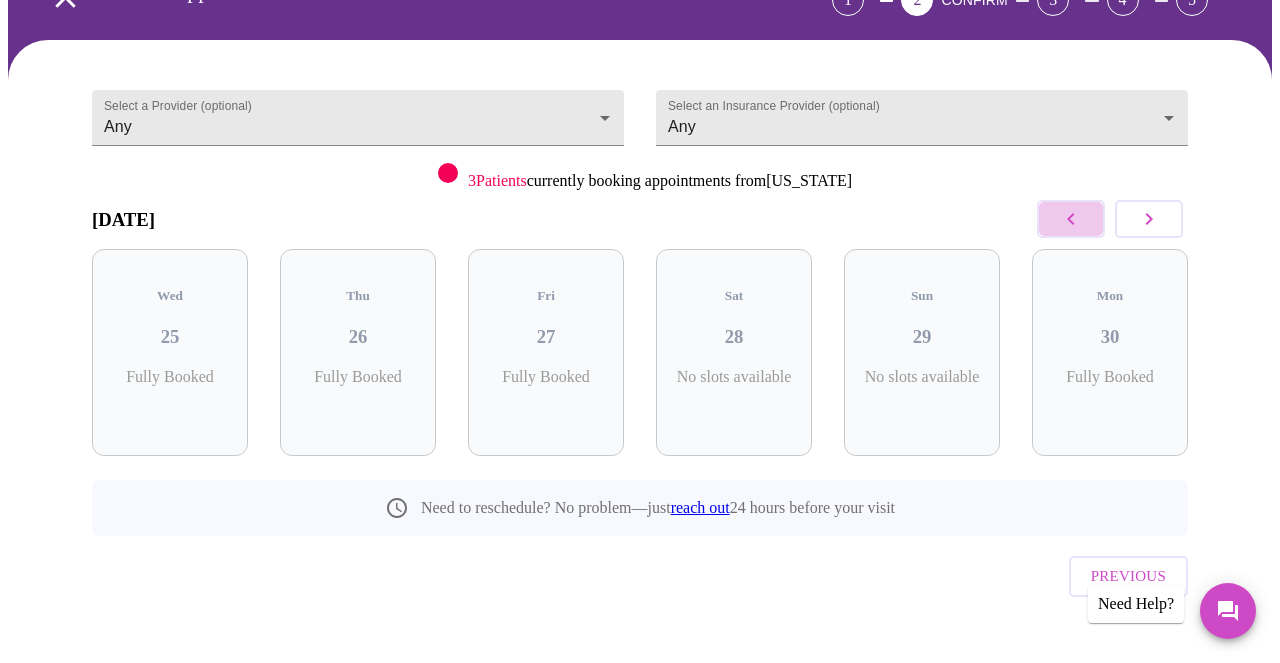 click 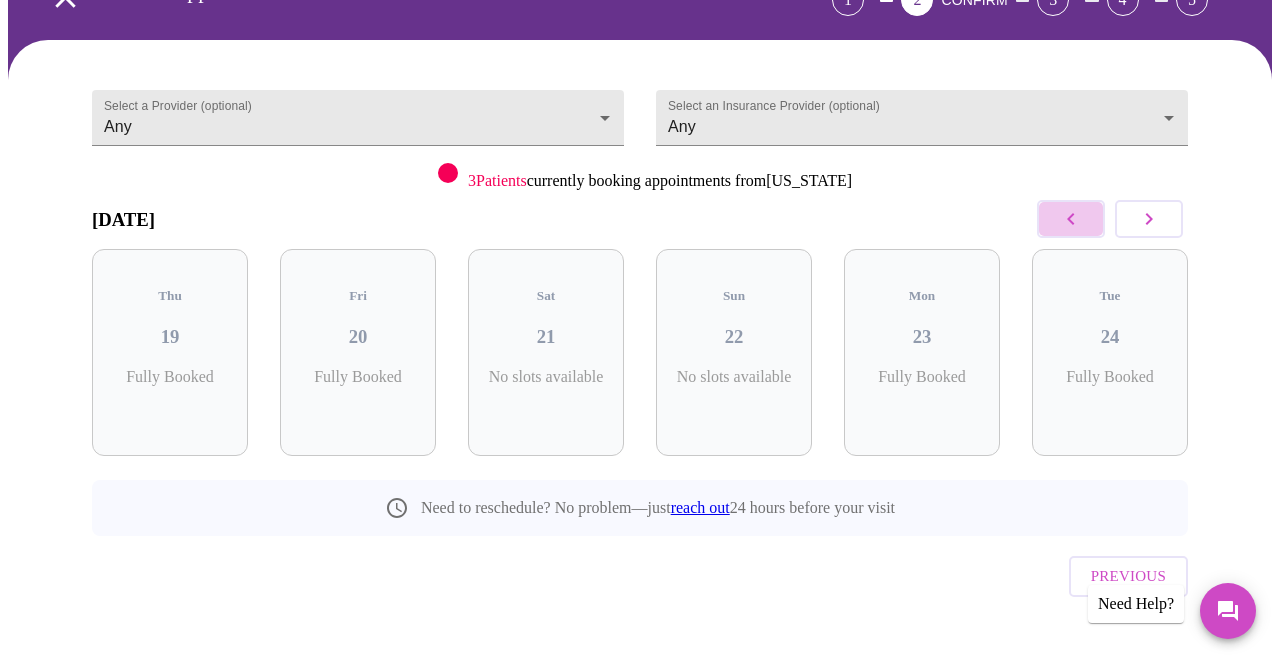 click 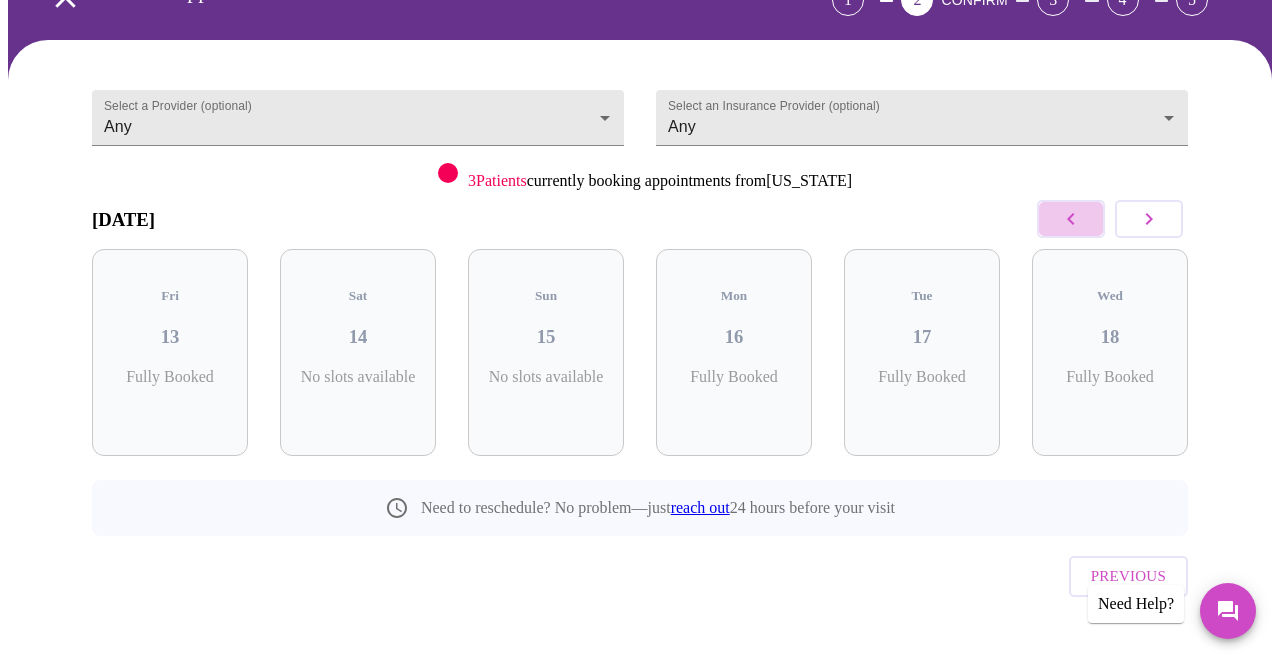 click 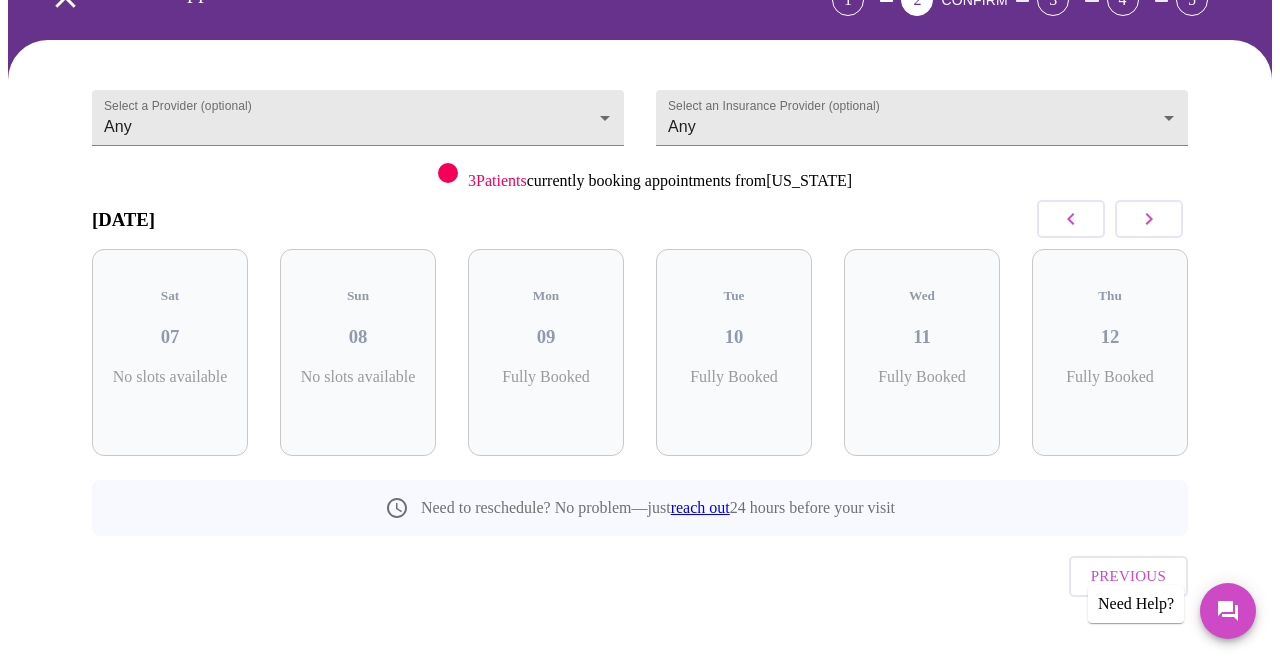 click on "Select a Provider (optional) Any Any Select an Insurance Provider (optional) Any Any 3  Patients  currently booking appointments from  [US_STATE] [DATE] Sat 07 No slots available Sun 08 No slots available Mon 09 Fully Booked Tue 10 Fully Booked Wed 11 Fully Booked Thu 12 Fully Booked Need to reschedule? No problem—just  reach out  24 hours before your visit Previous Need Help?" at bounding box center (640, 368) 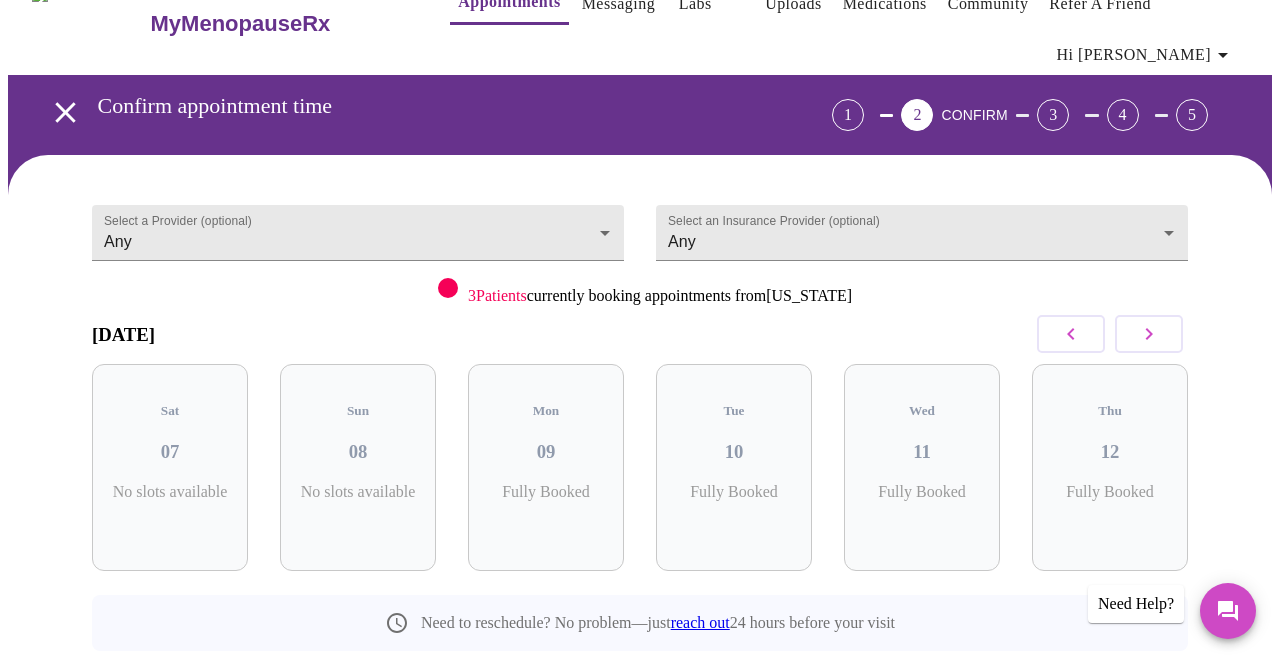 scroll, scrollTop: 0, scrollLeft: 0, axis: both 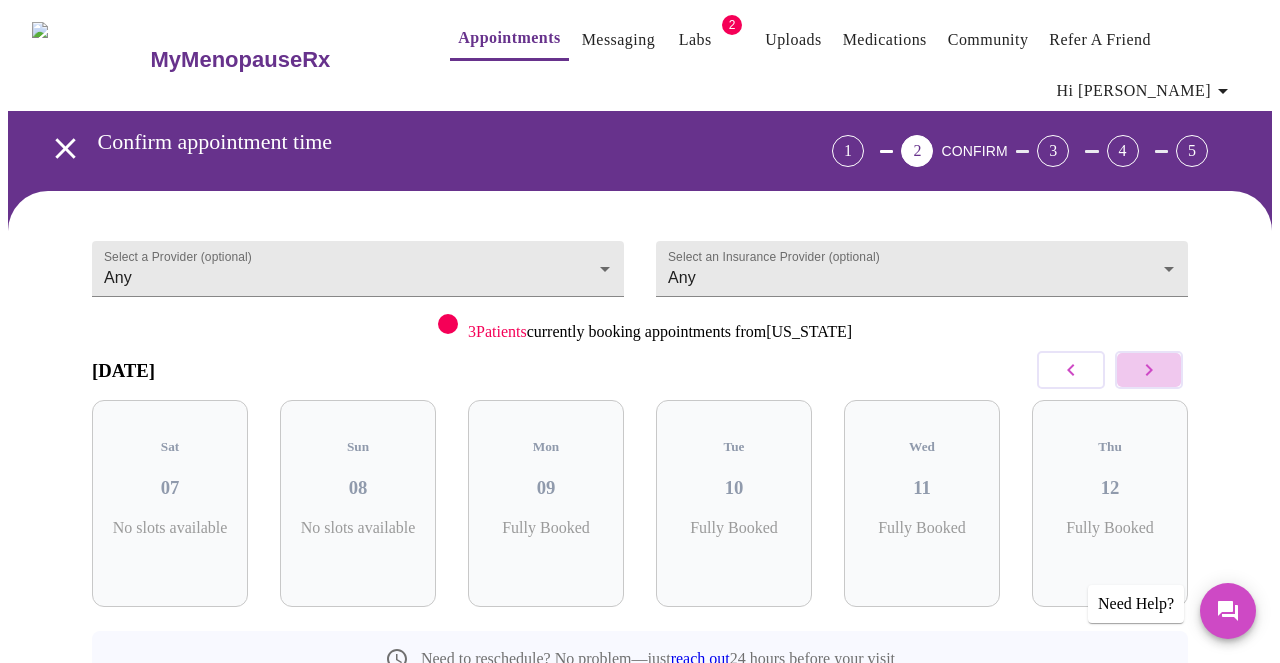 click 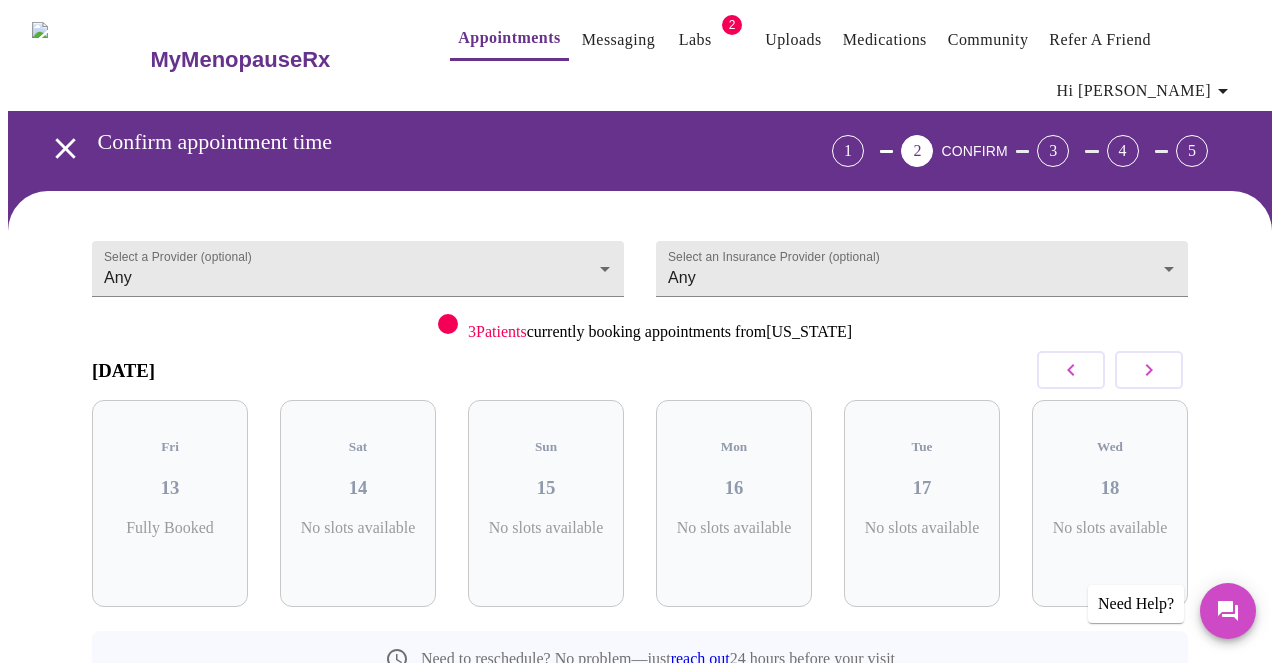 click 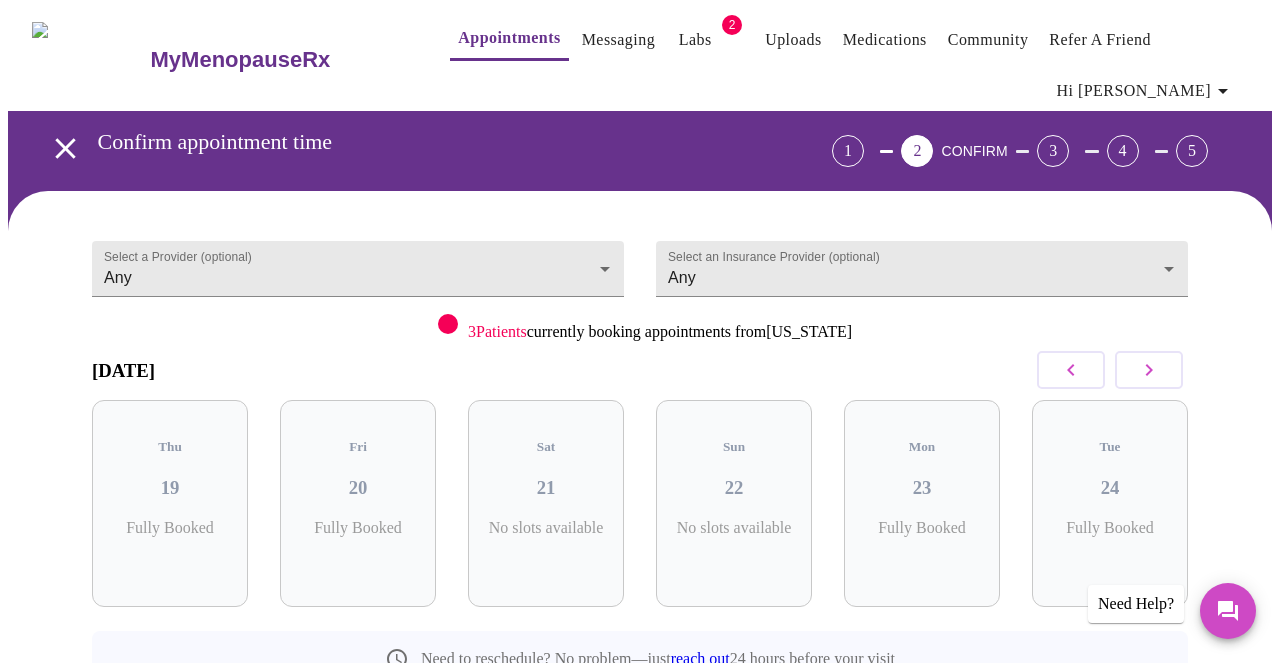 click 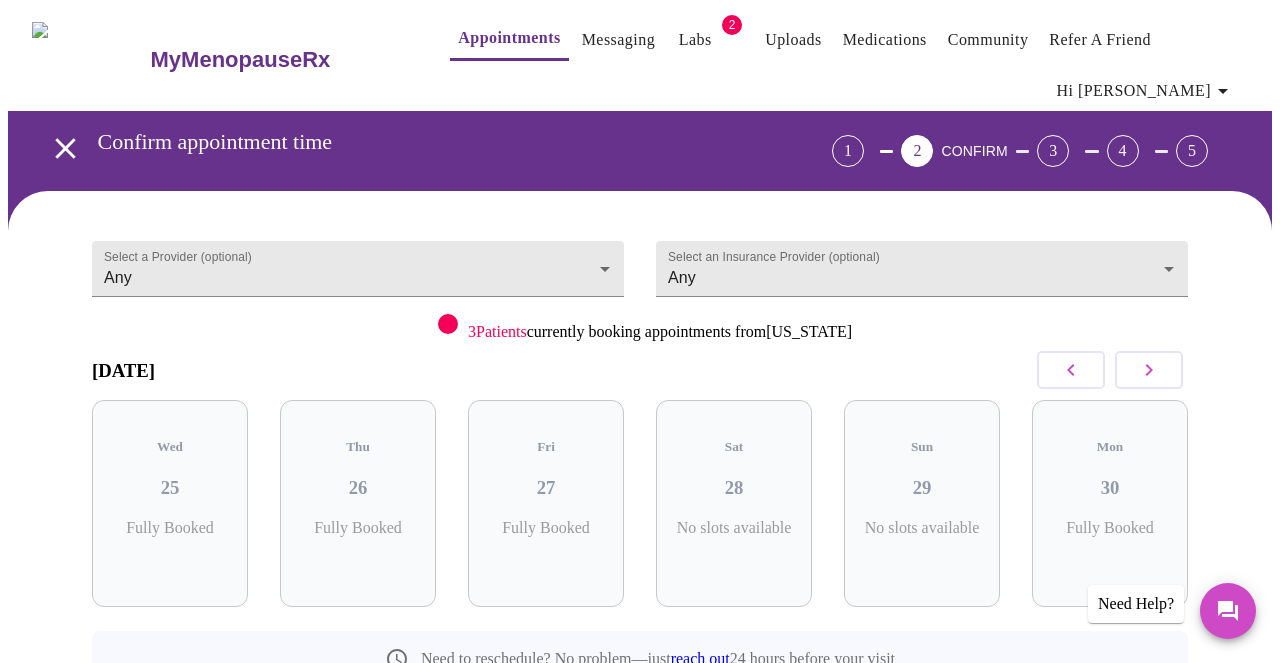 click 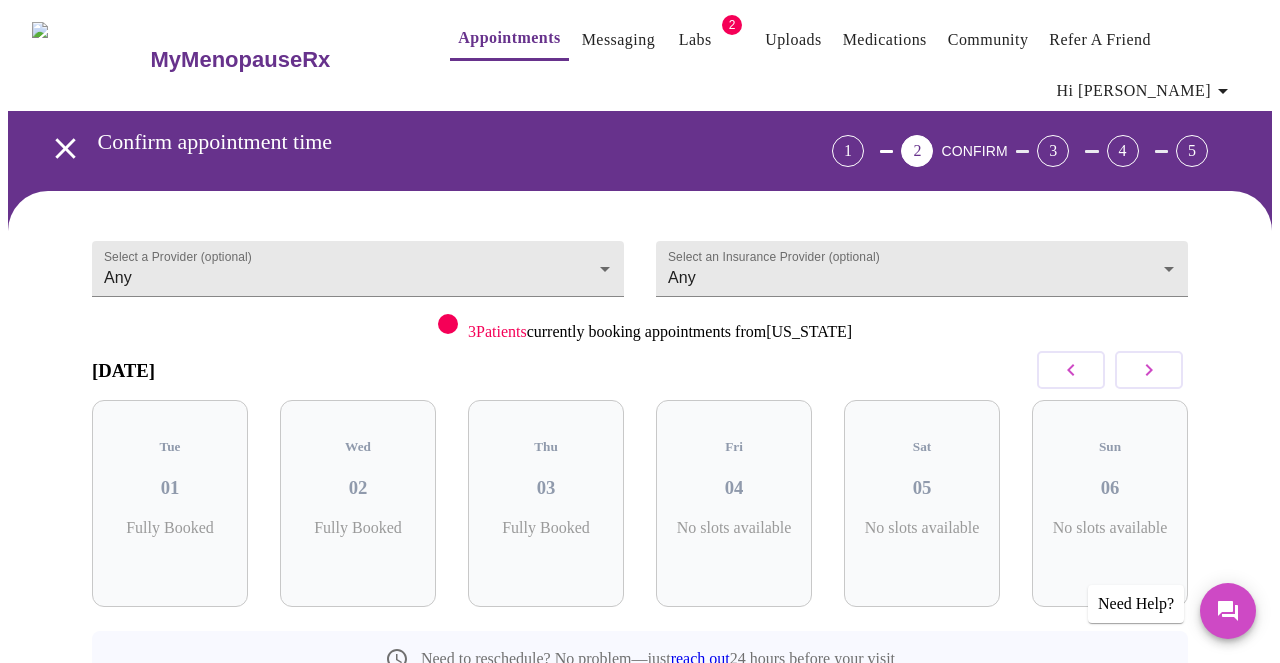 click 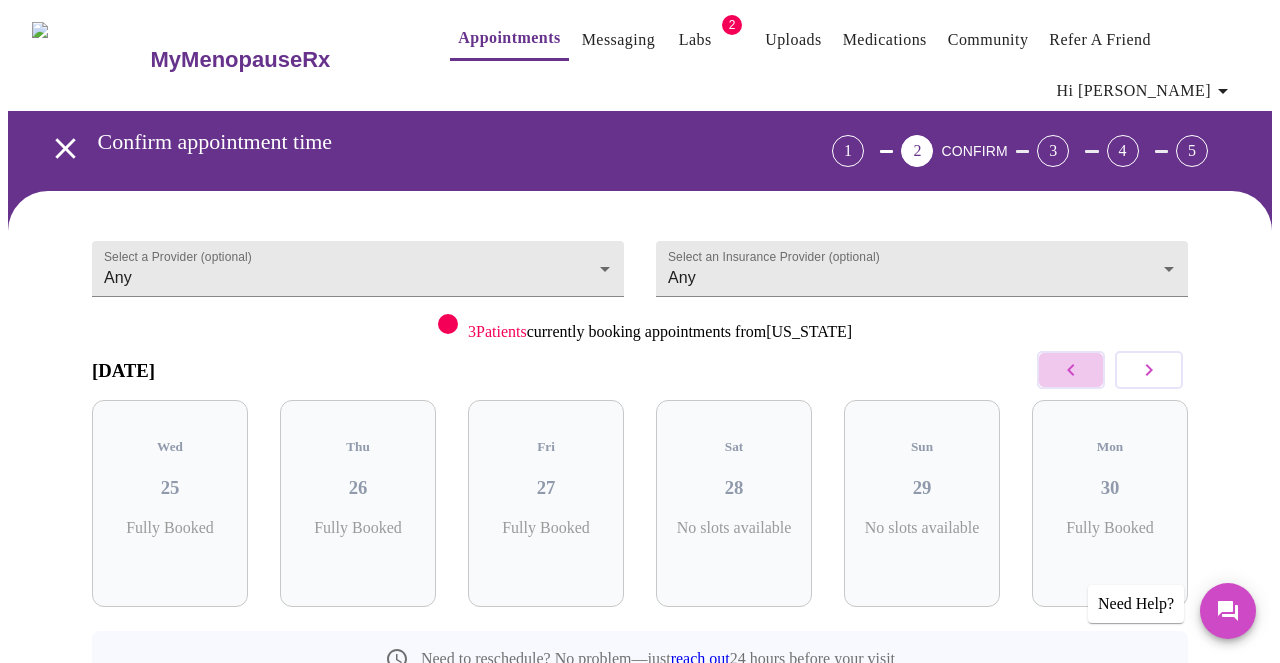 click 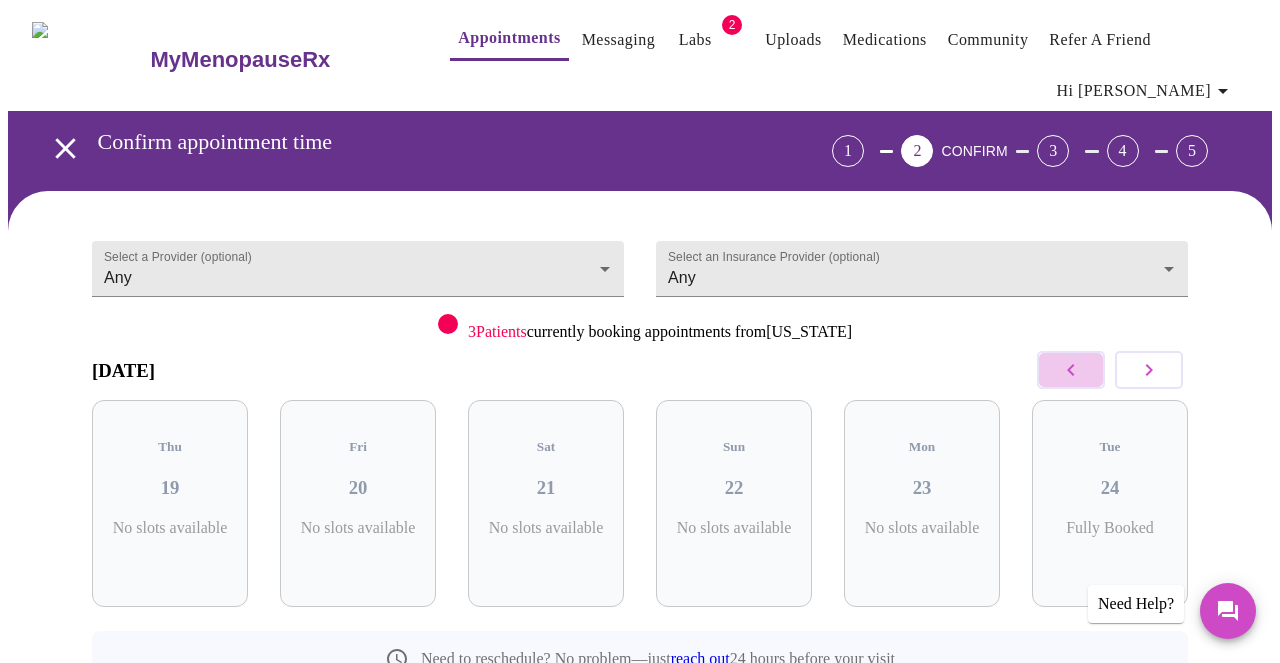 click 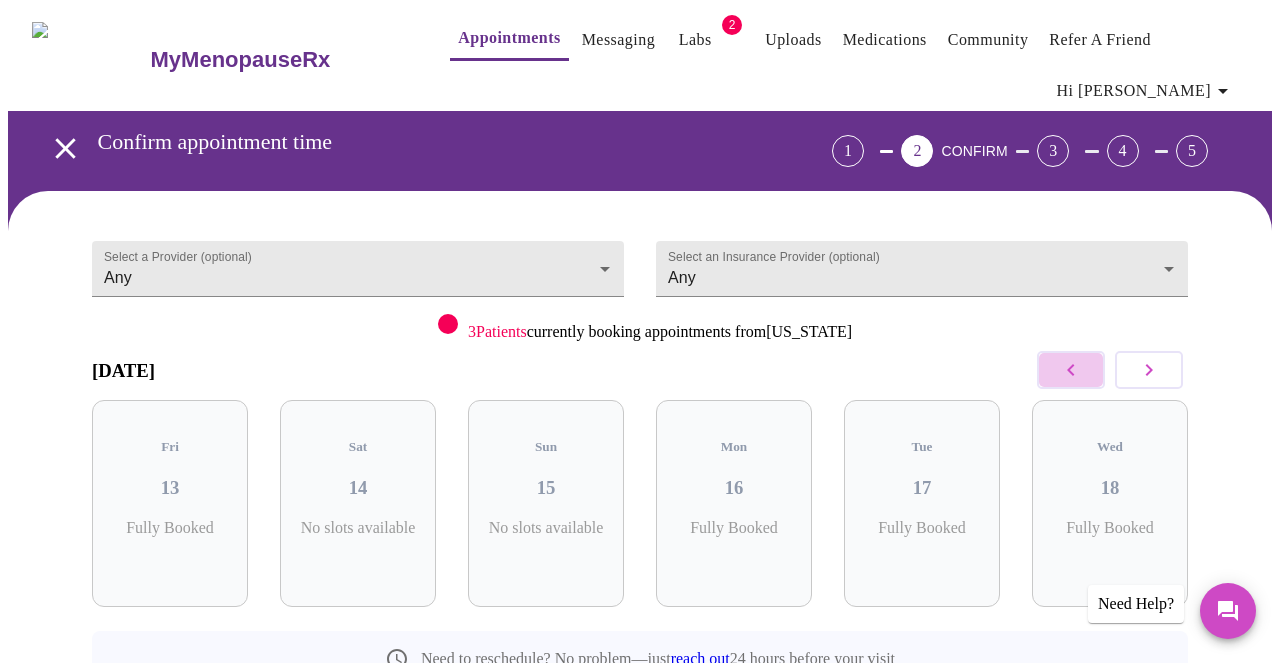 click 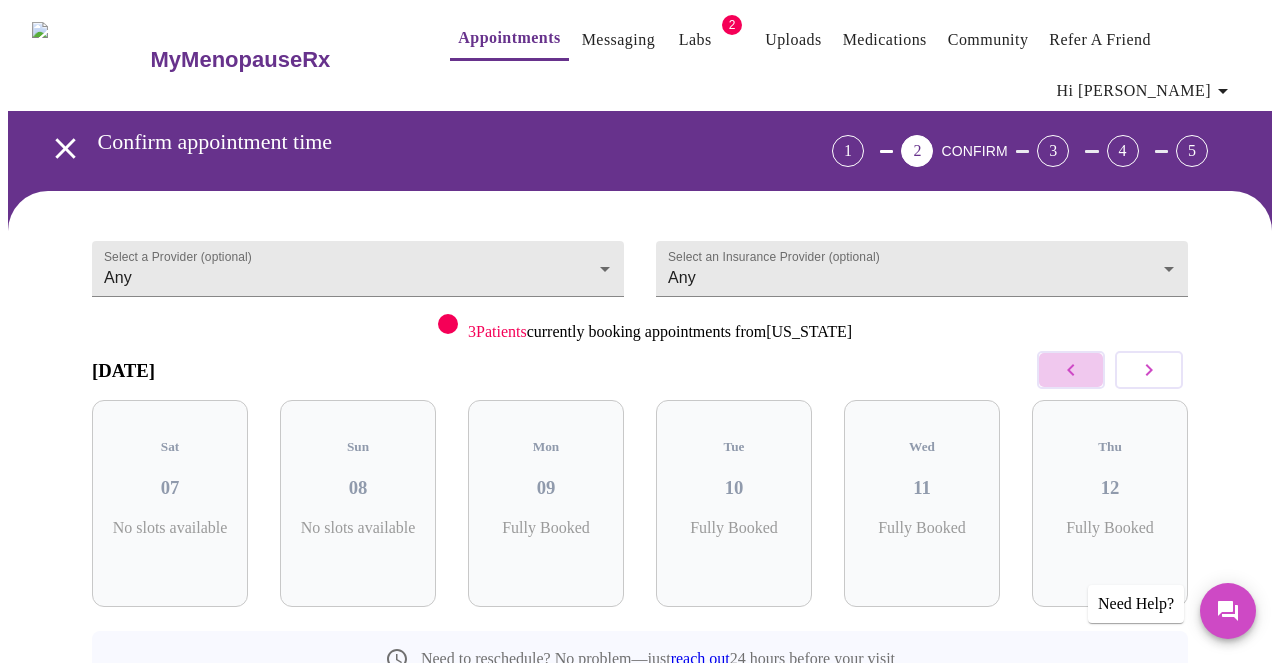 click 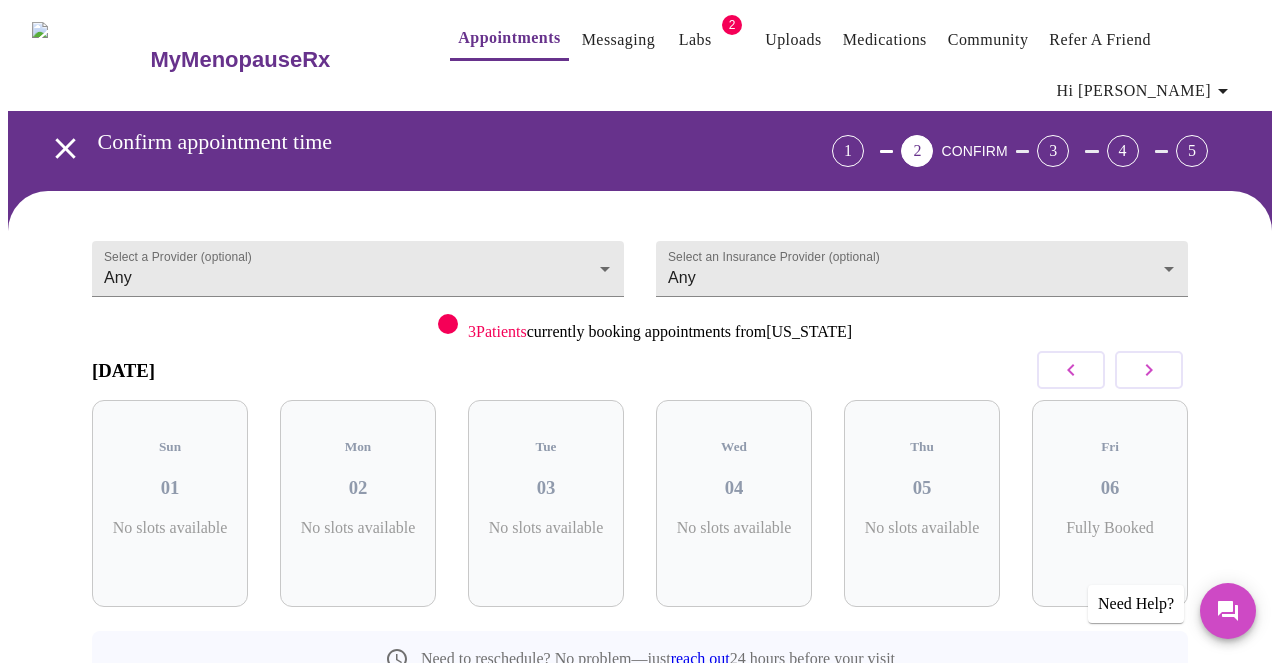 click 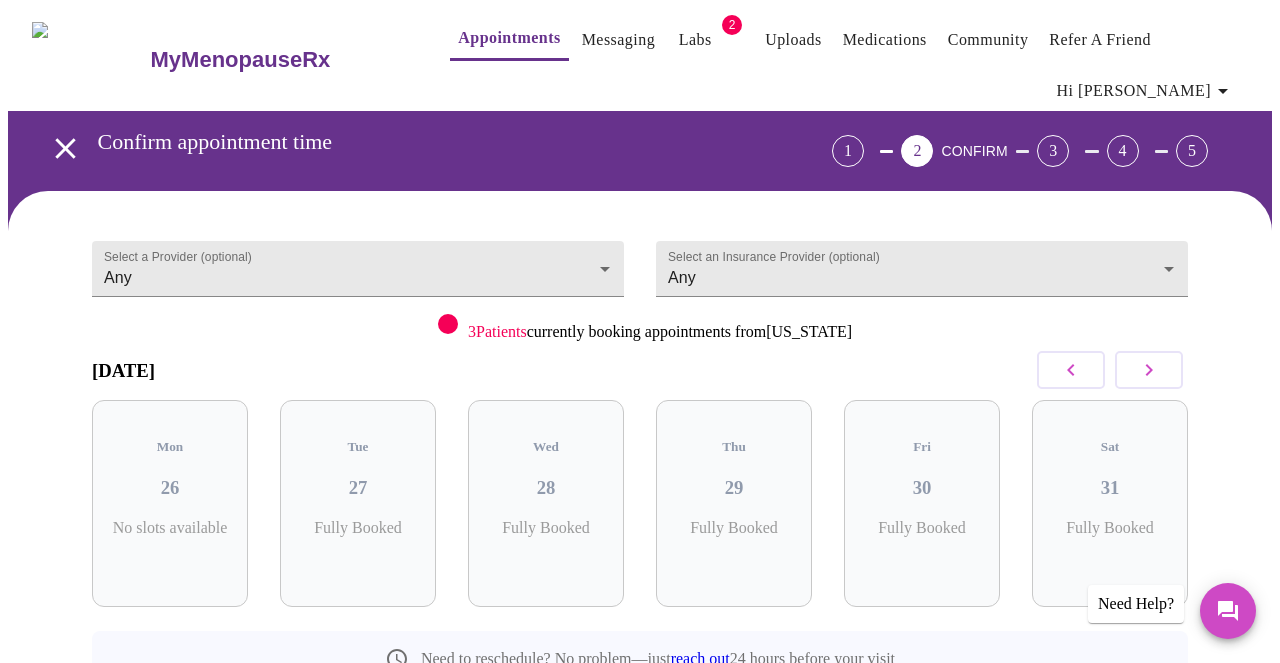 click 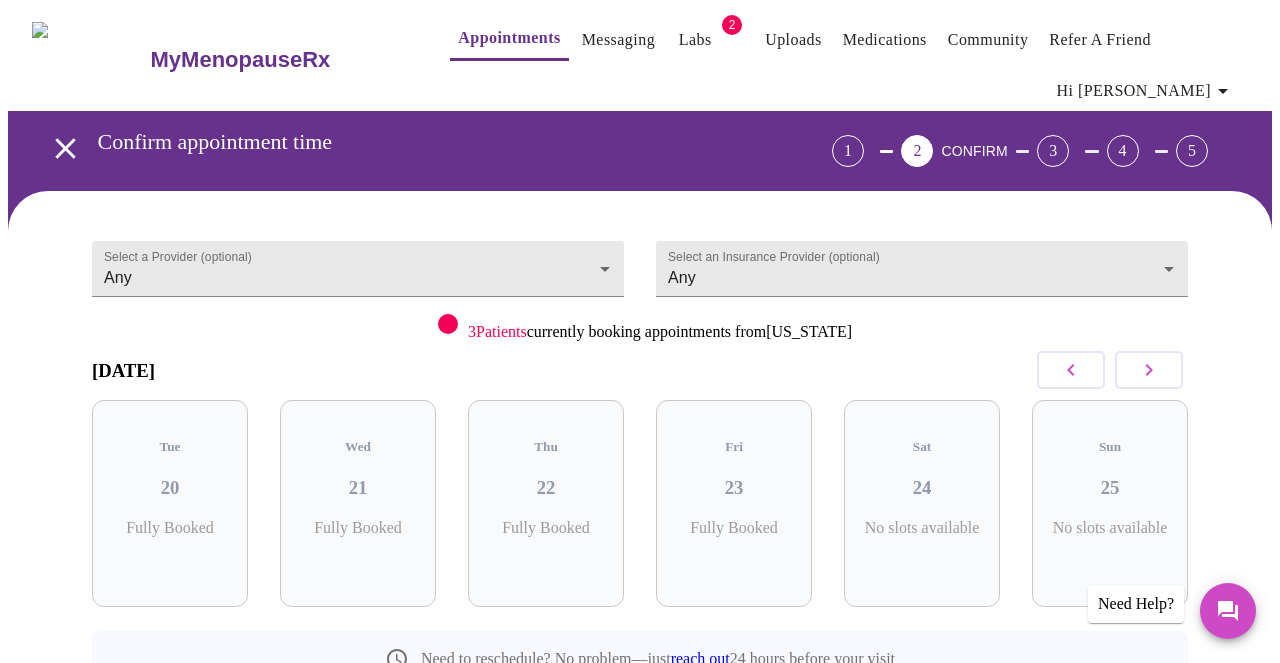 click on "Messaging" at bounding box center (618, 40) 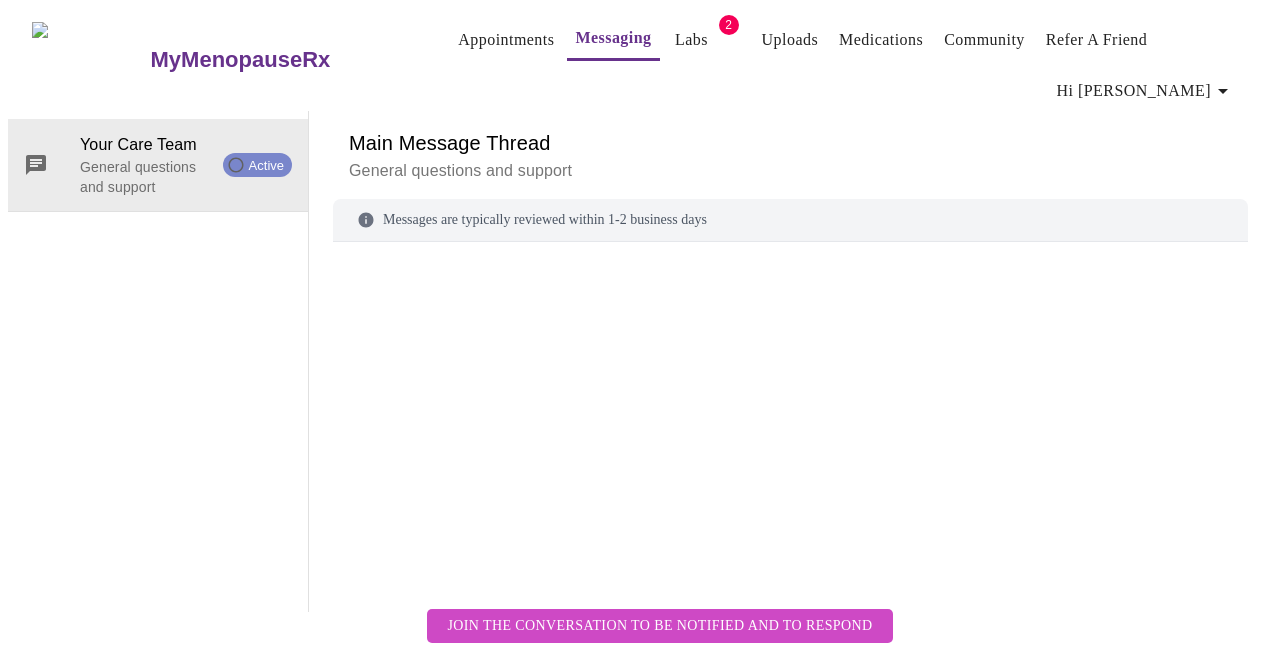 scroll, scrollTop: 103, scrollLeft: 0, axis: vertical 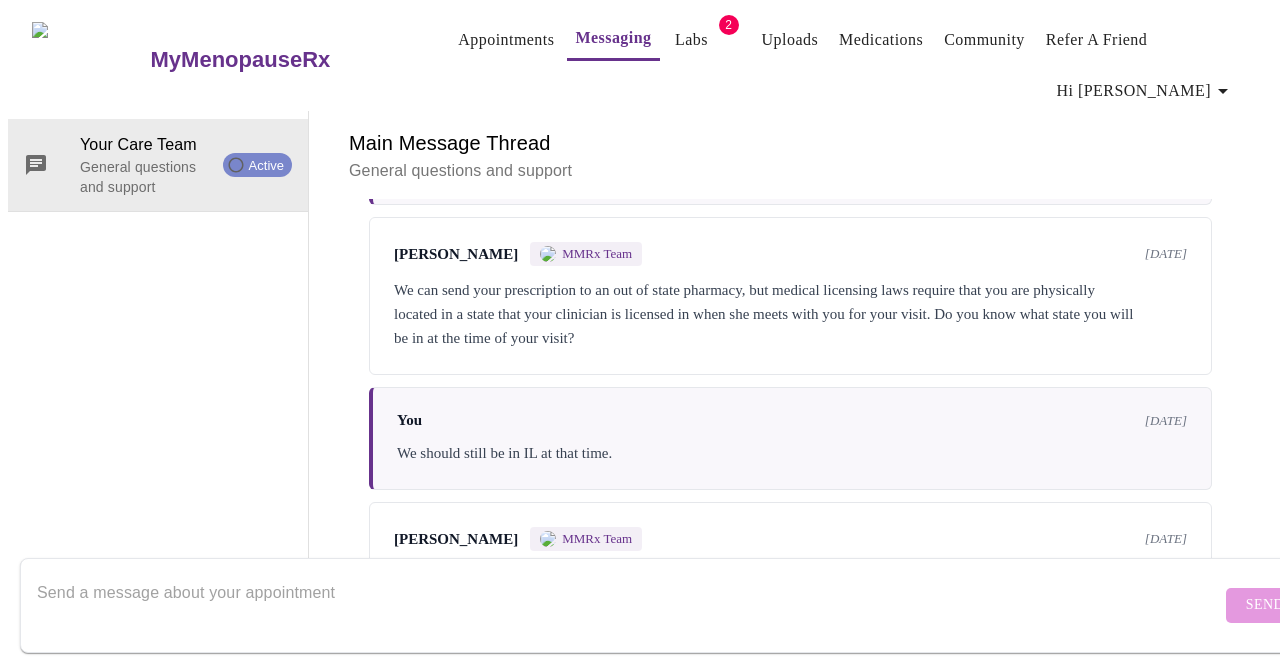 click at bounding box center (629, 605) 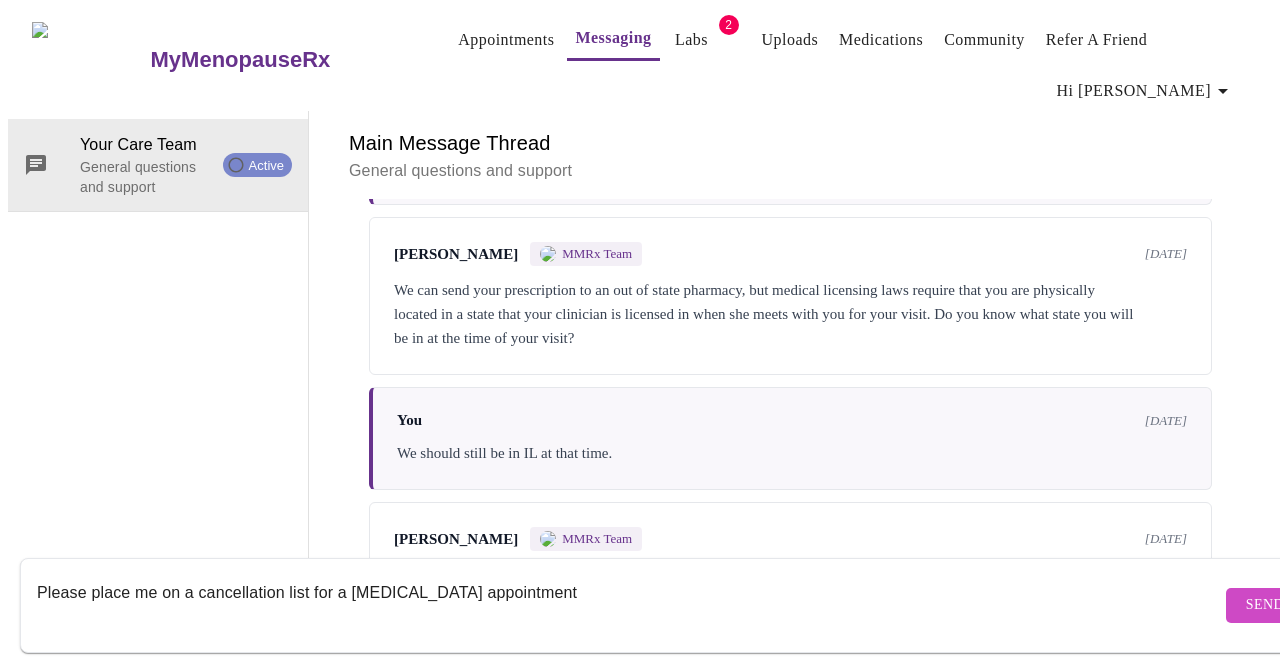 scroll, scrollTop: 3695, scrollLeft: 0, axis: vertical 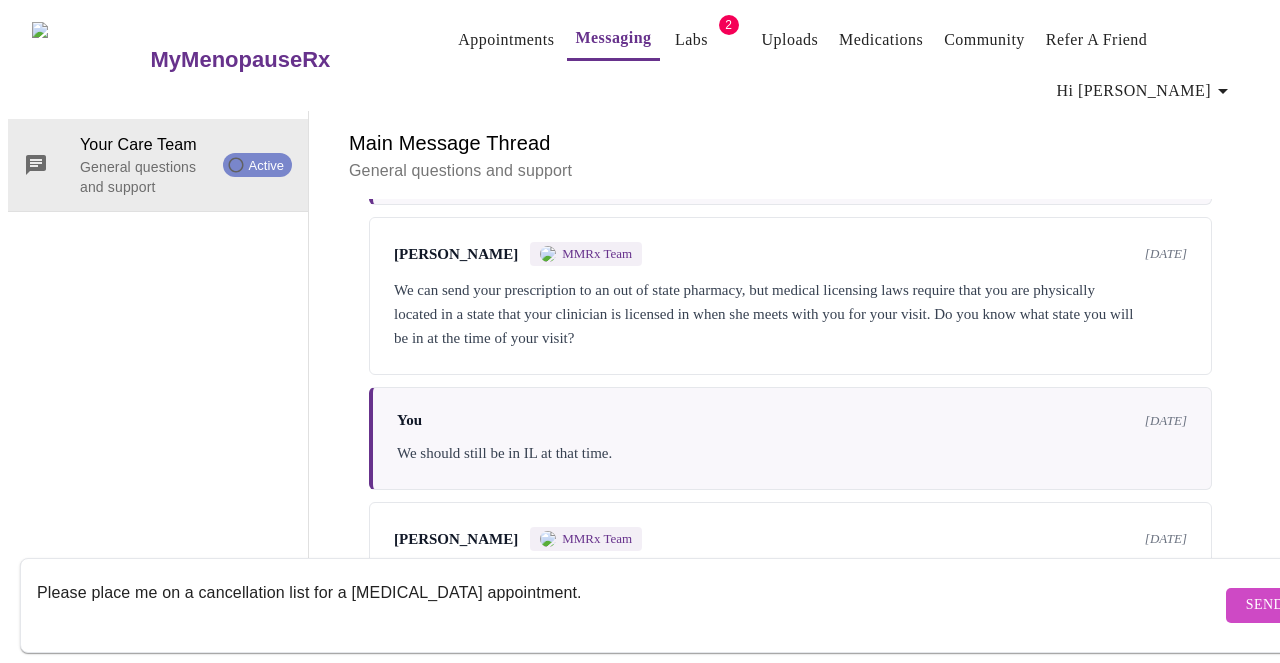 type on "Please place me on a cancellation list for a [MEDICAL_DATA] appointment." 